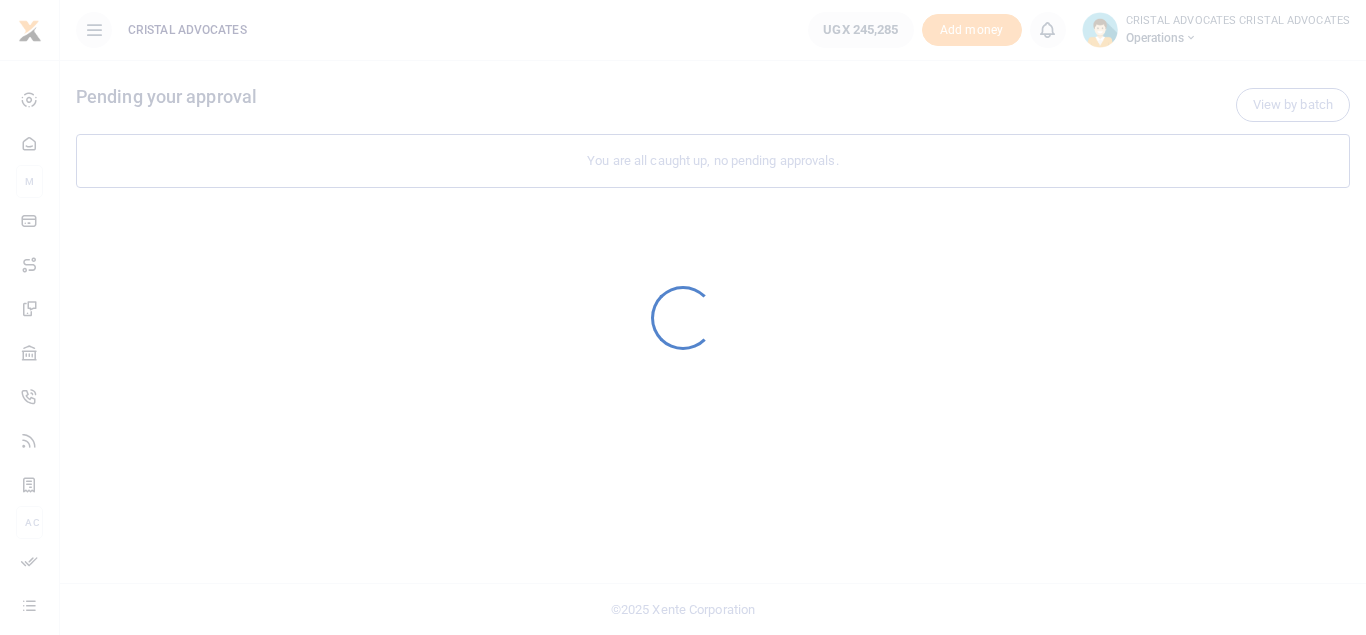 scroll, scrollTop: 0, scrollLeft: 0, axis: both 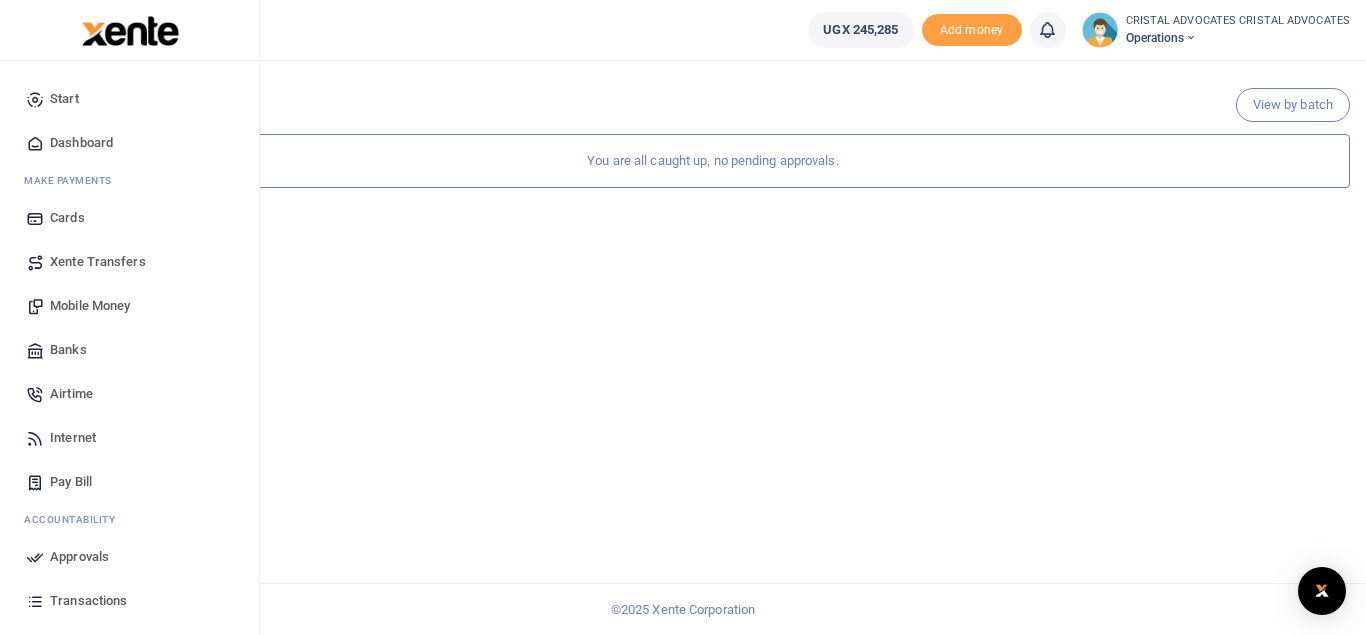 click on "Mobile Money" at bounding box center [90, 306] 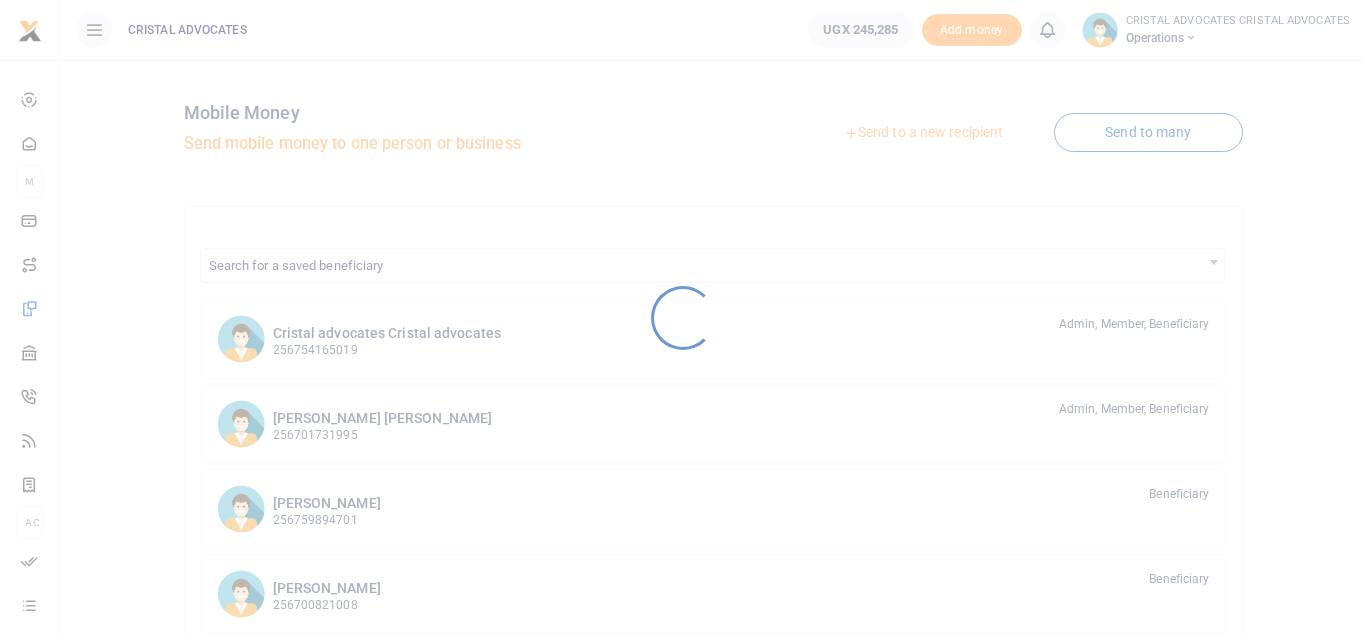 scroll, scrollTop: 0, scrollLeft: 0, axis: both 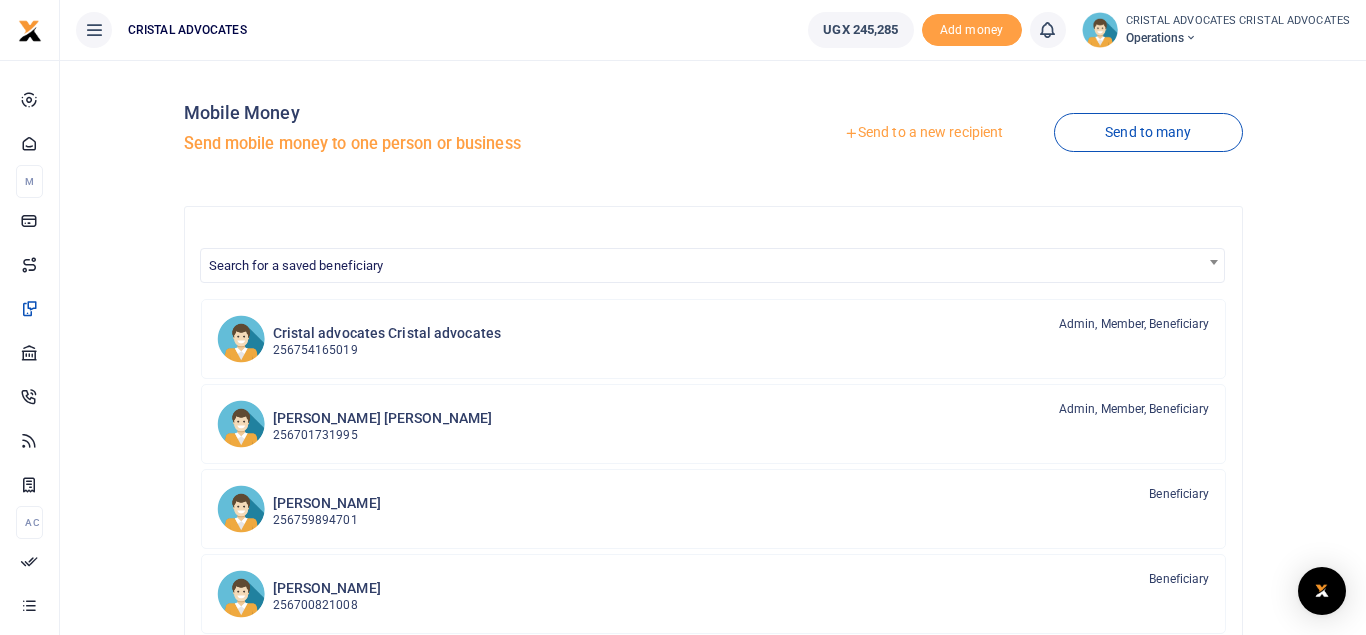 click on "Send to a new recipient" at bounding box center [923, 133] 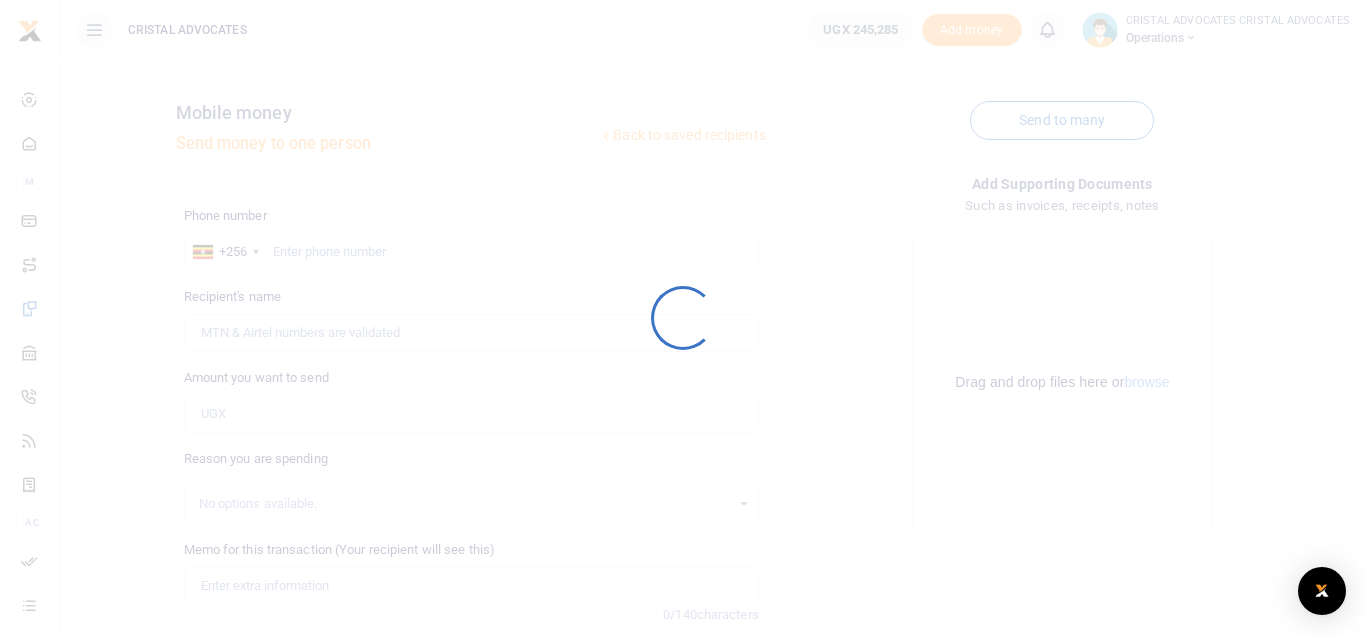 scroll, scrollTop: 0, scrollLeft: 0, axis: both 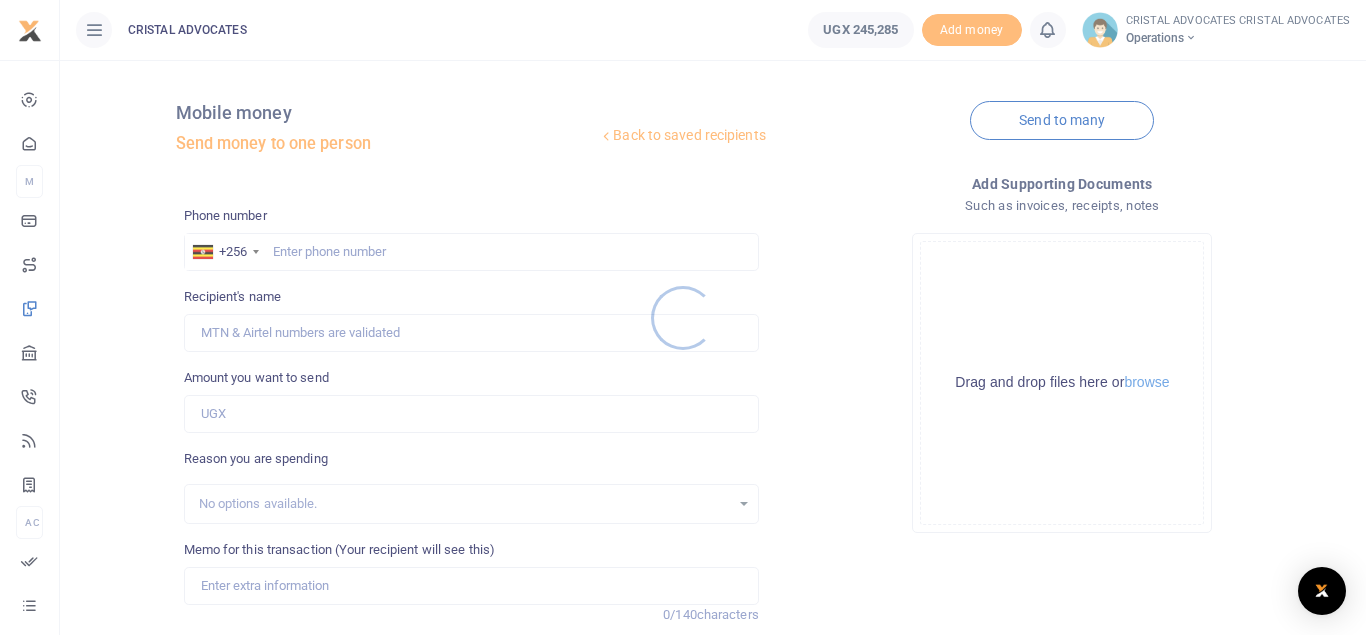 click at bounding box center (683, 317) 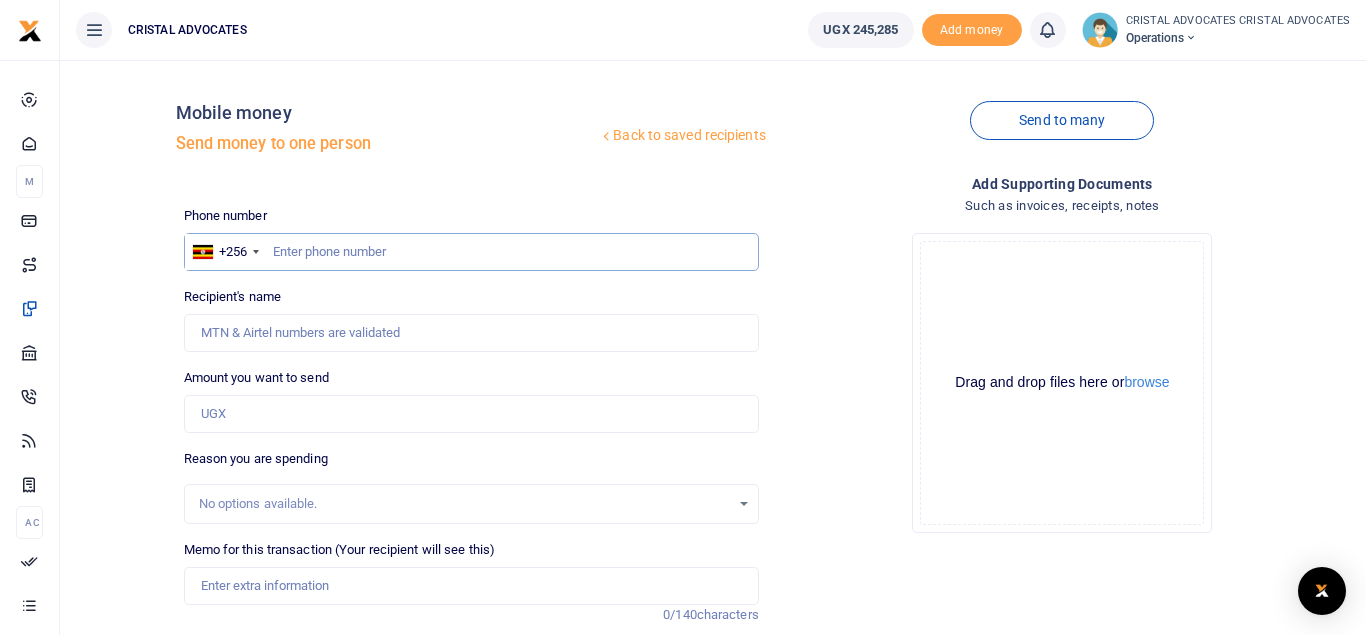 click at bounding box center [471, 252] 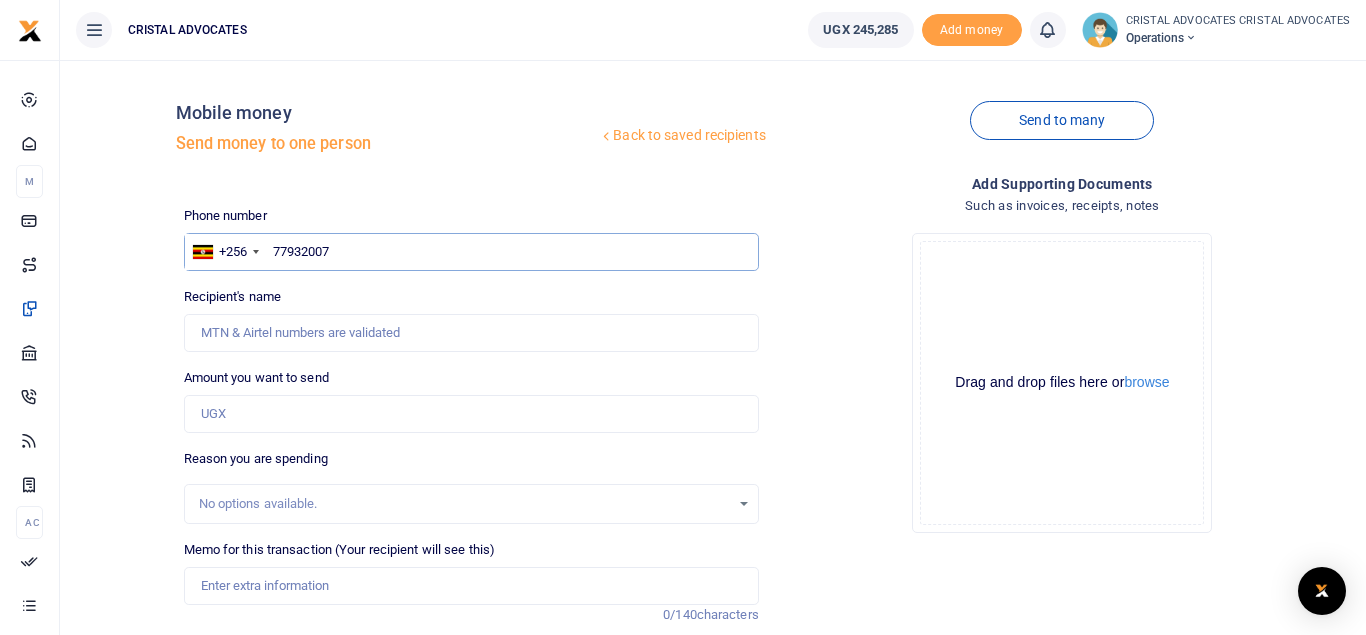 type on "779320070" 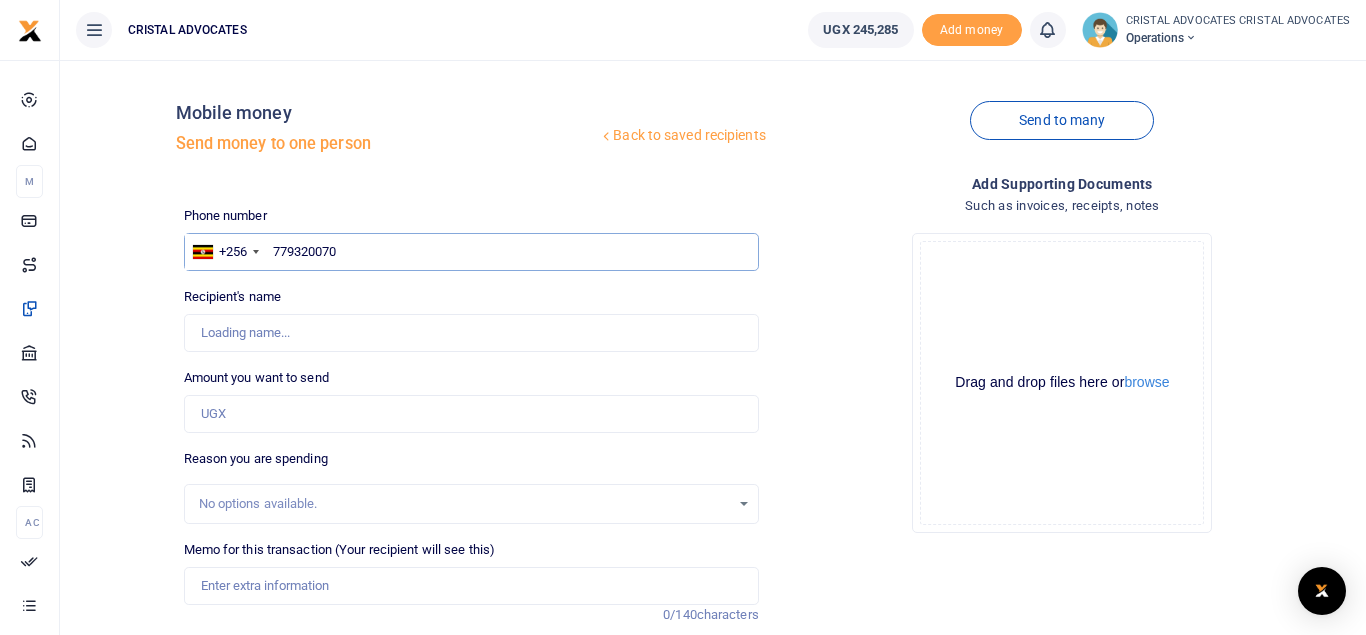 type on "Emmanuel Kasamba" 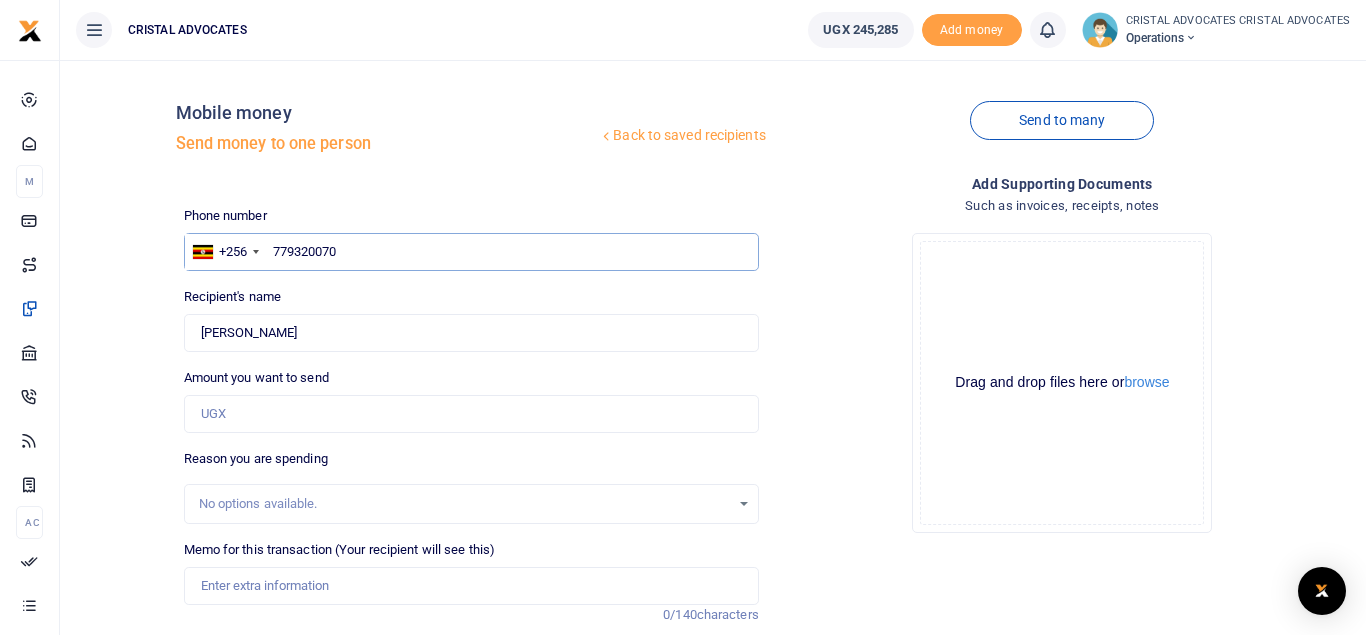 type on "779320070" 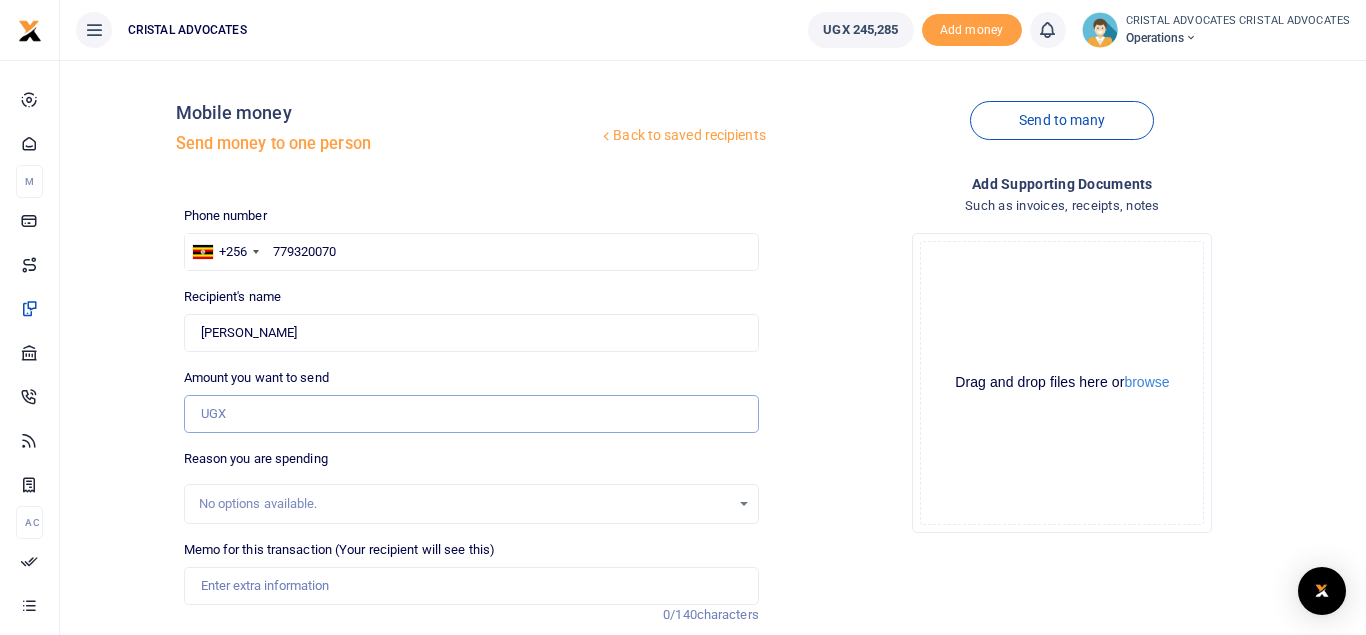 click on "Amount you want to send" at bounding box center (471, 414) 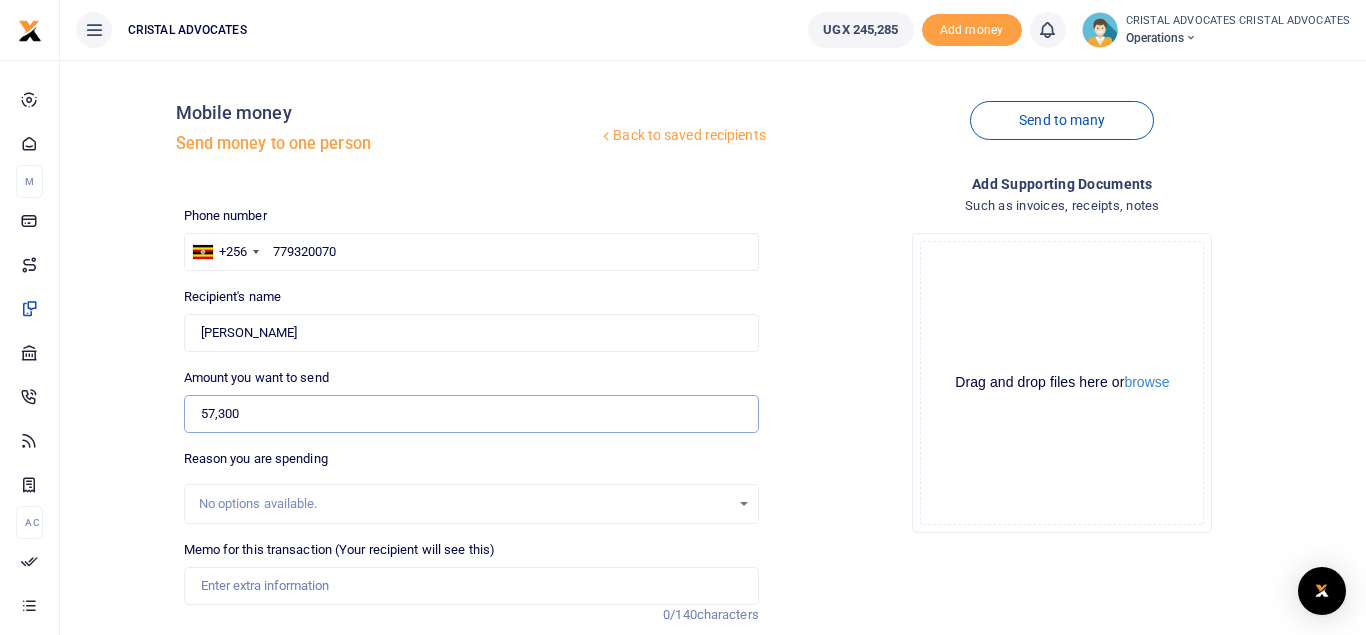 type on "57,300" 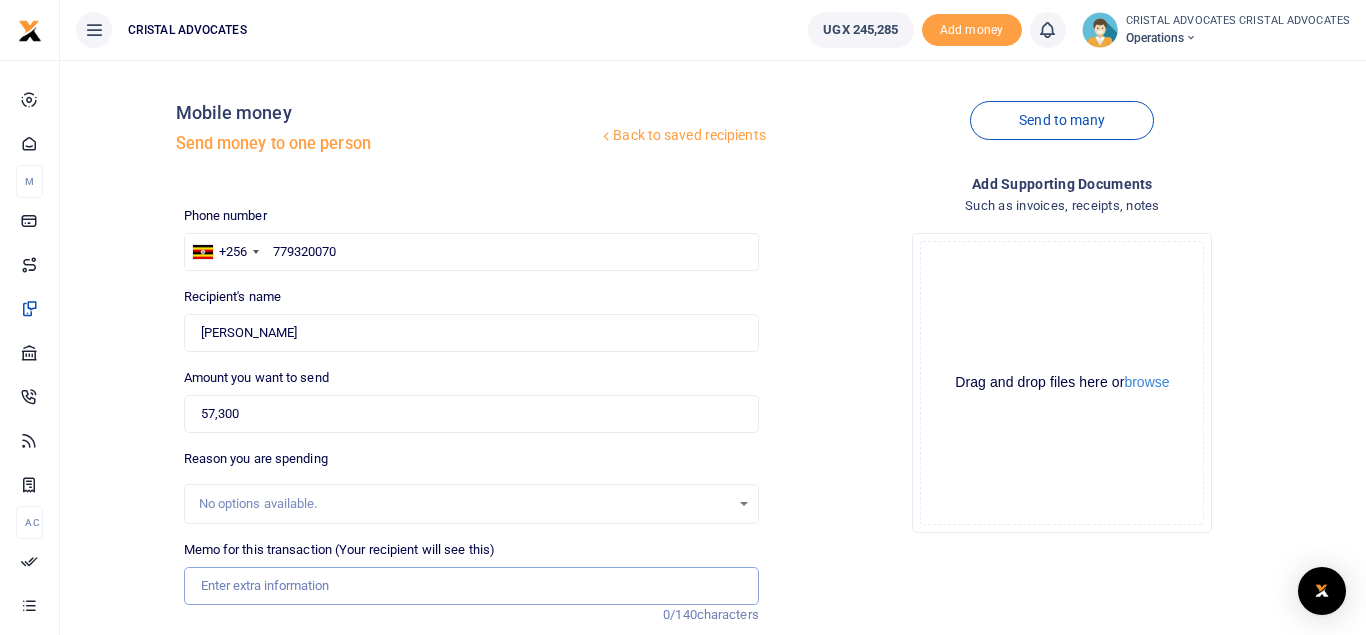 click on "Memo for this transaction (Your recipient will see this)" at bounding box center (471, 586) 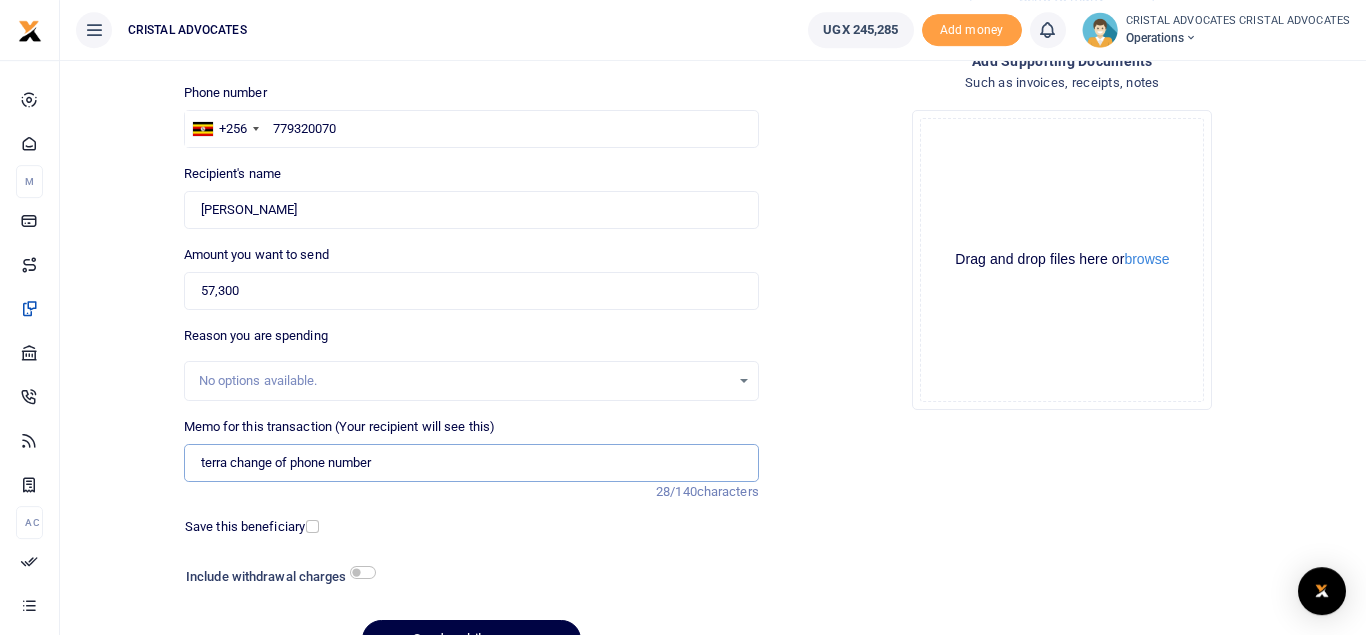scroll, scrollTop: 231, scrollLeft: 0, axis: vertical 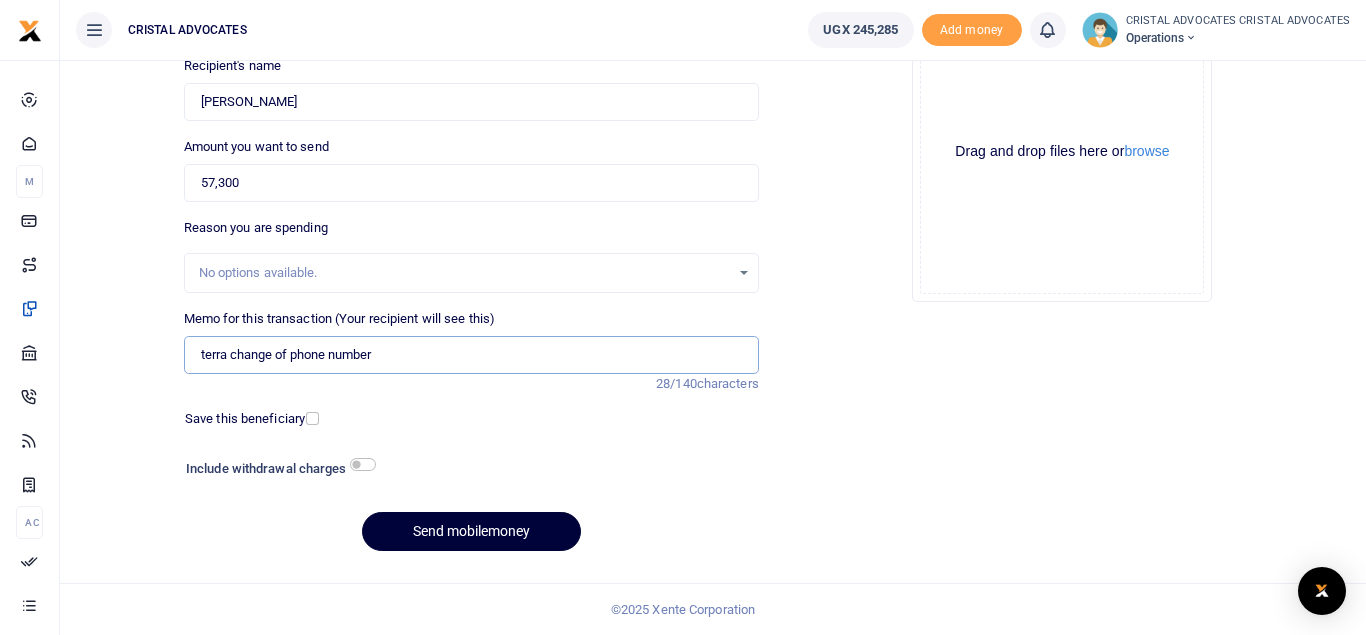 type on "terra change of phone number" 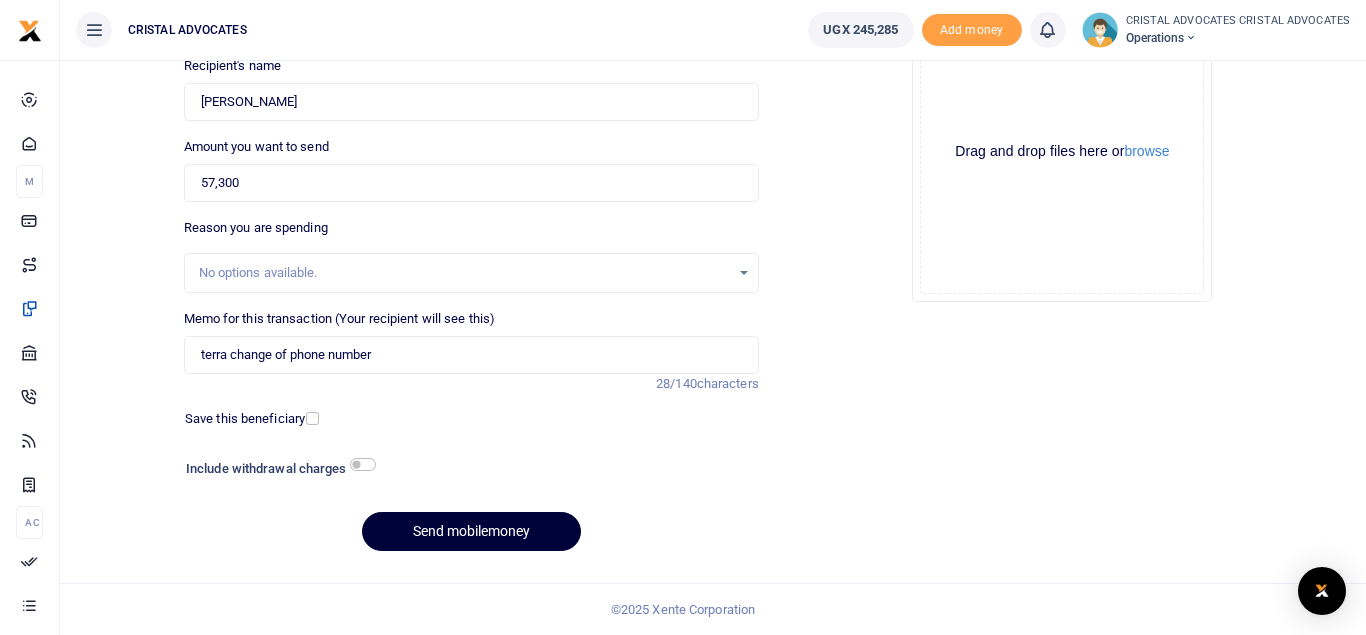 click on "Send mobilemoney" at bounding box center (471, 531) 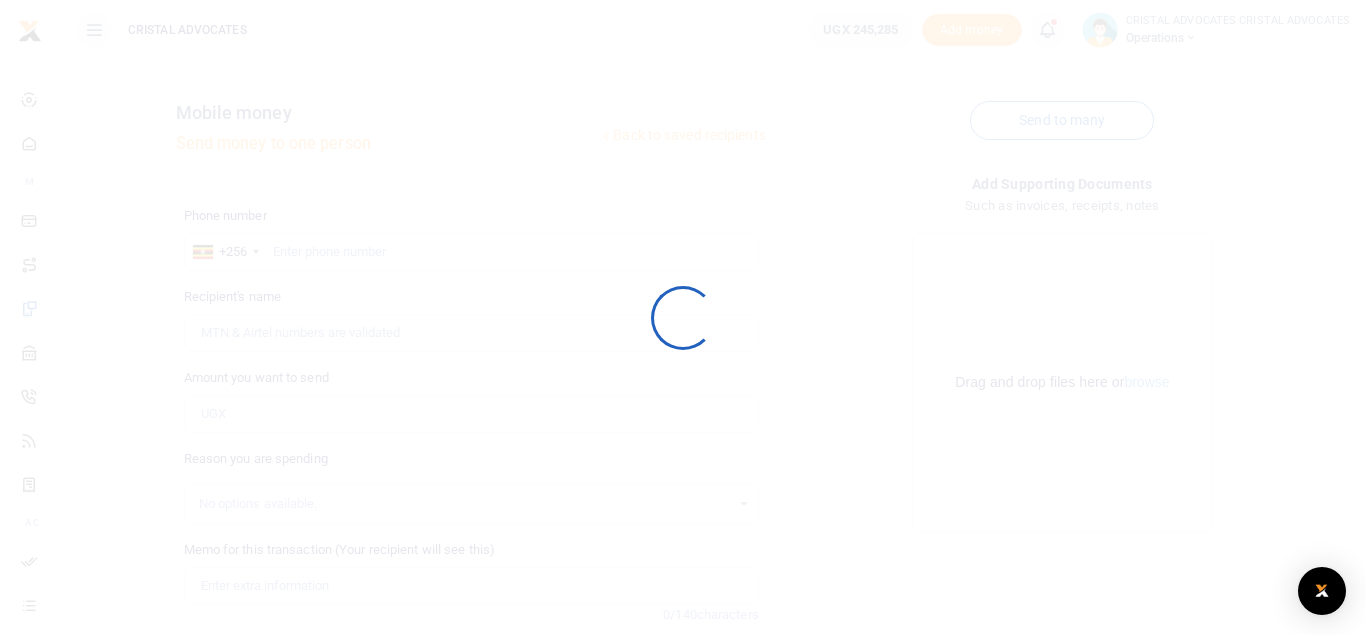 scroll, scrollTop: 0, scrollLeft: 0, axis: both 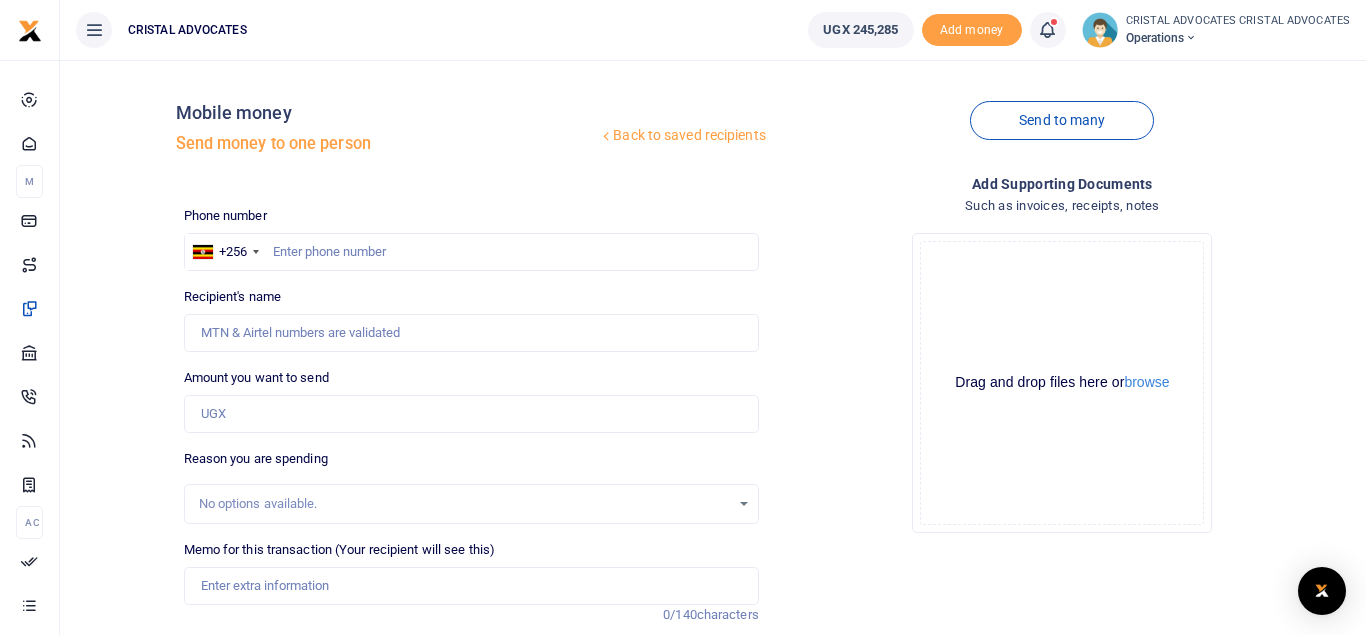 click at bounding box center [1047, 30] 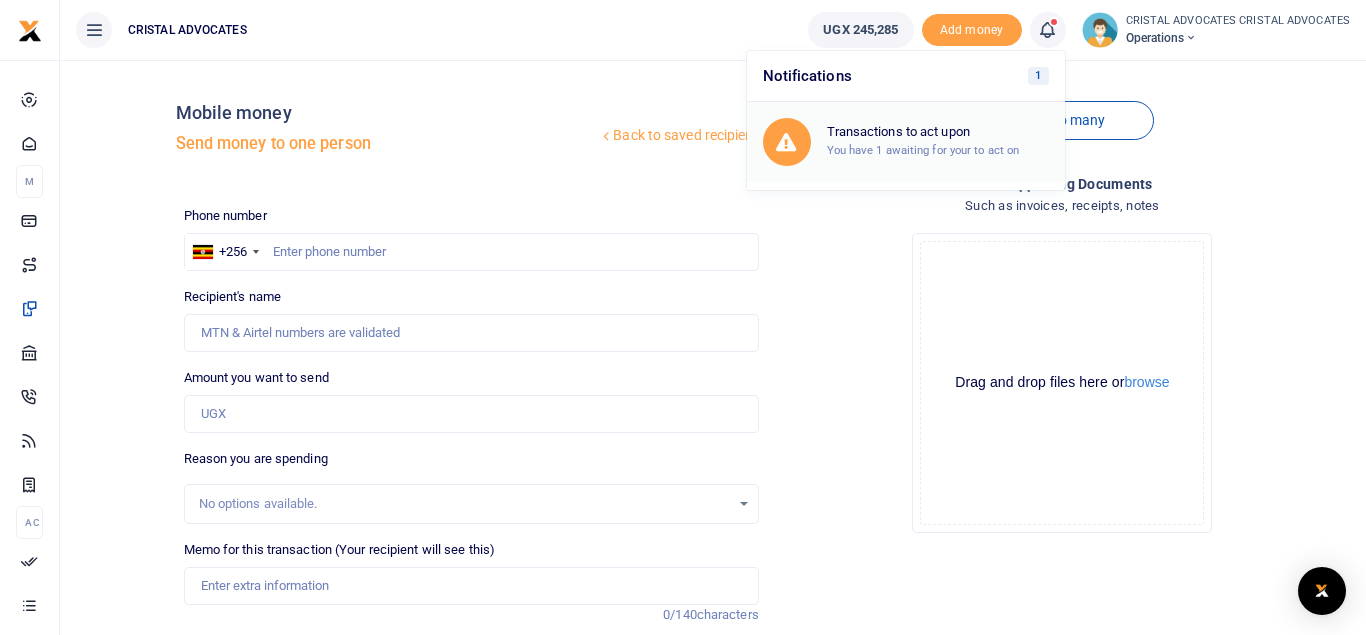 click on "Transactions to act upon
You have 1 awaiting for your to act on" at bounding box center (938, 141) 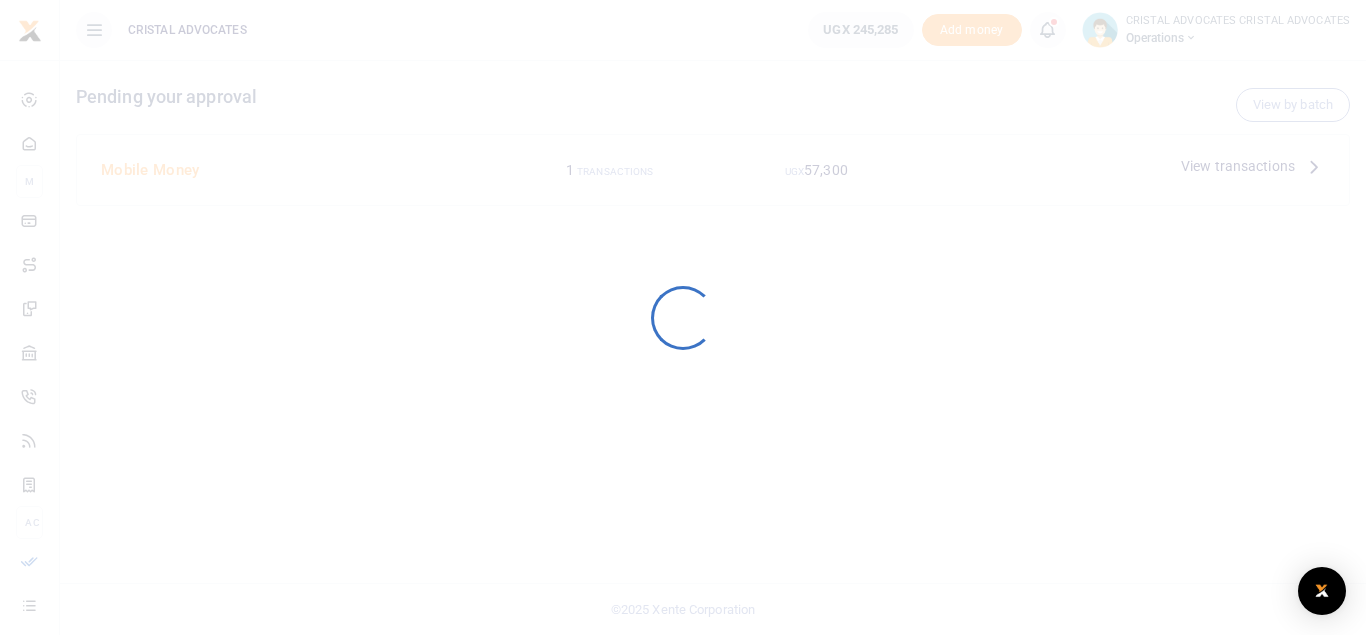 scroll, scrollTop: 0, scrollLeft: 0, axis: both 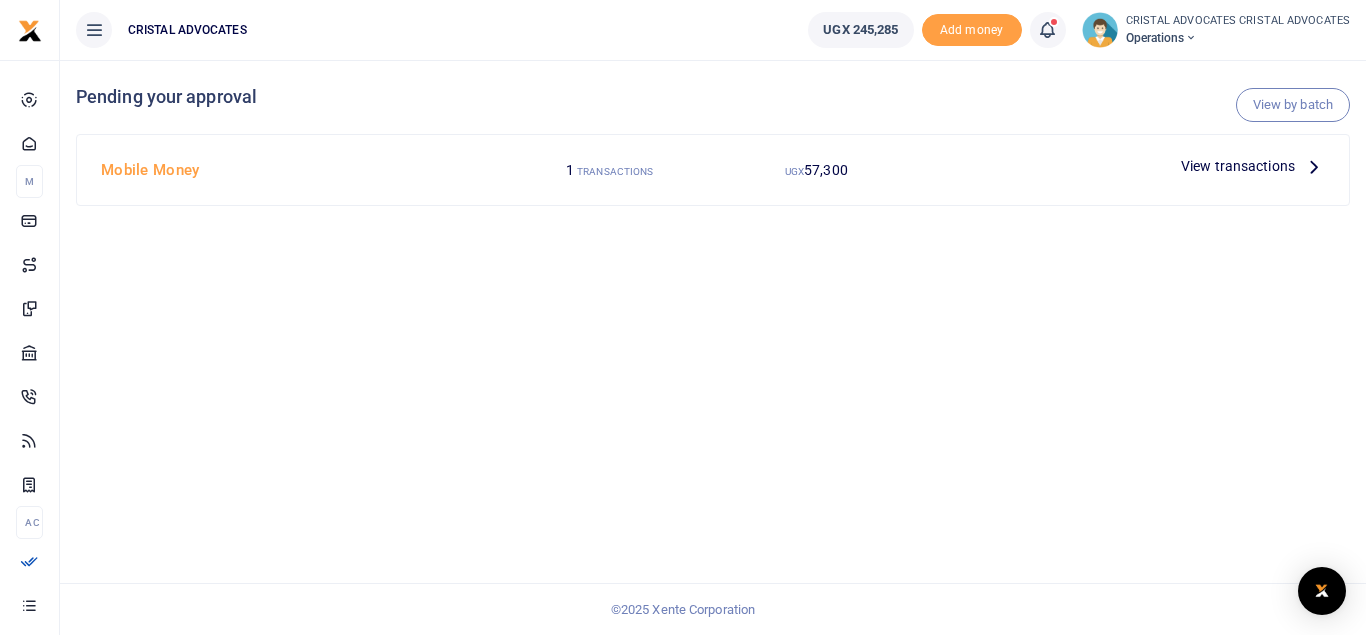 click on "View transactions" at bounding box center [1238, 166] 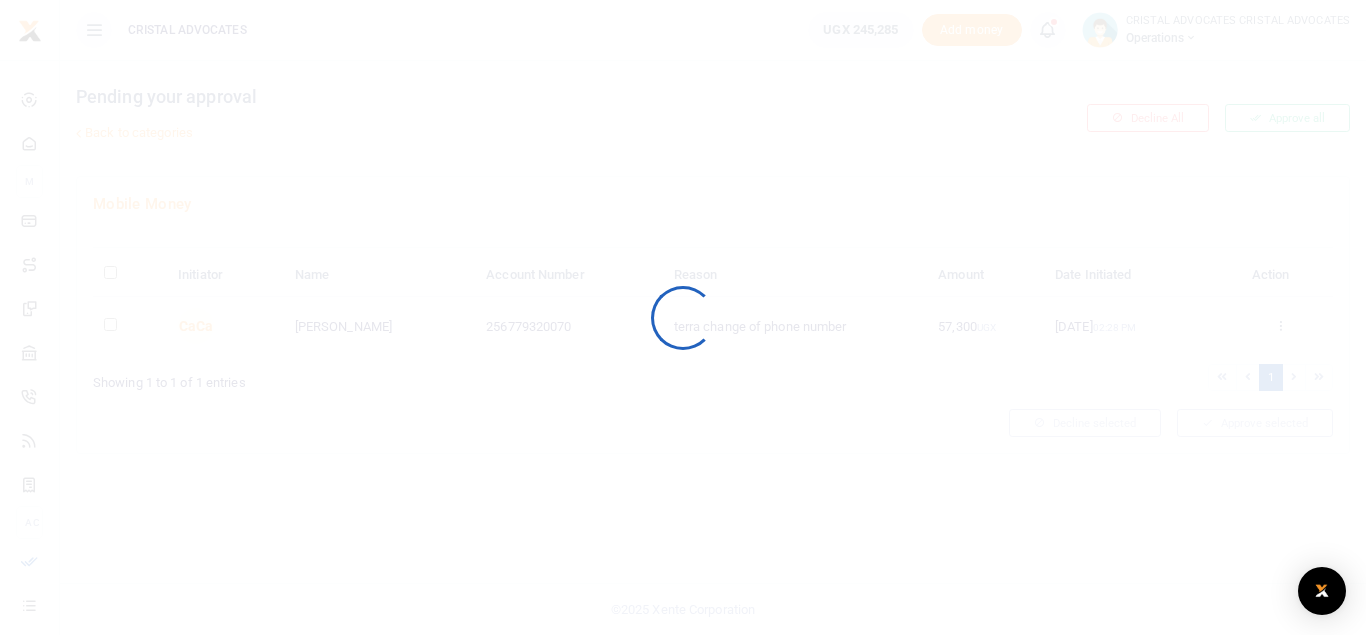 scroll, scrollTop: 0, scrollLeft: 0, axis: both 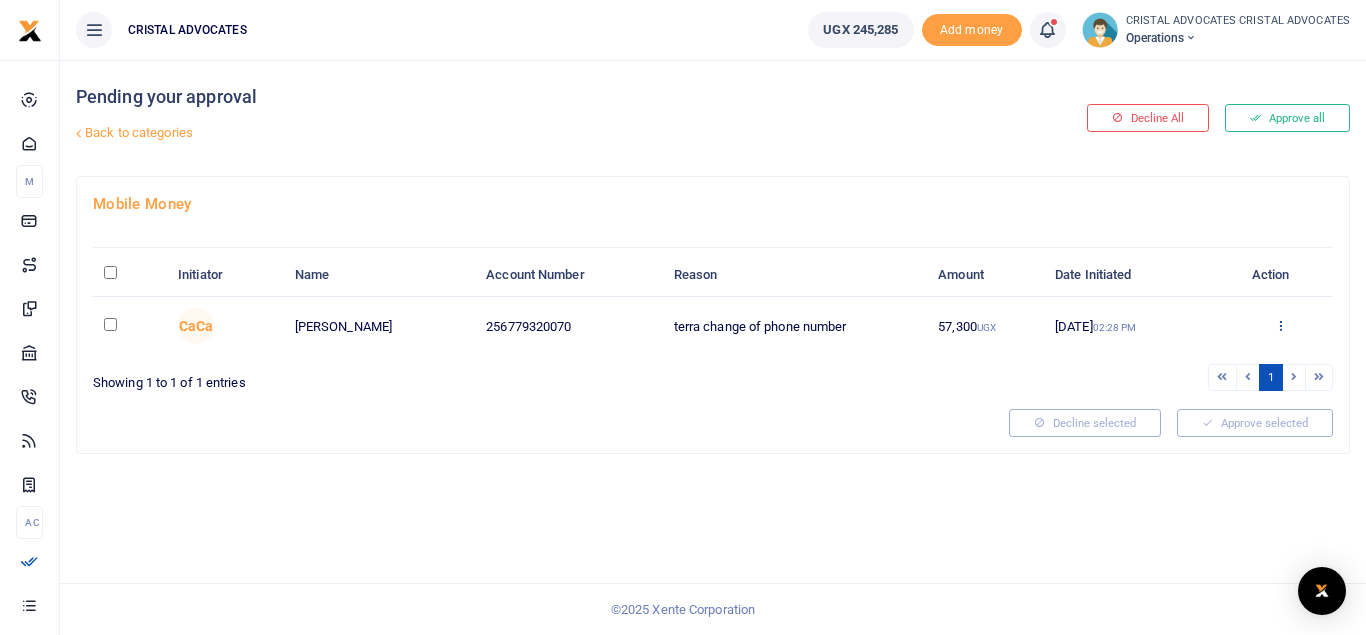 click at bounding box center [1280, 325] 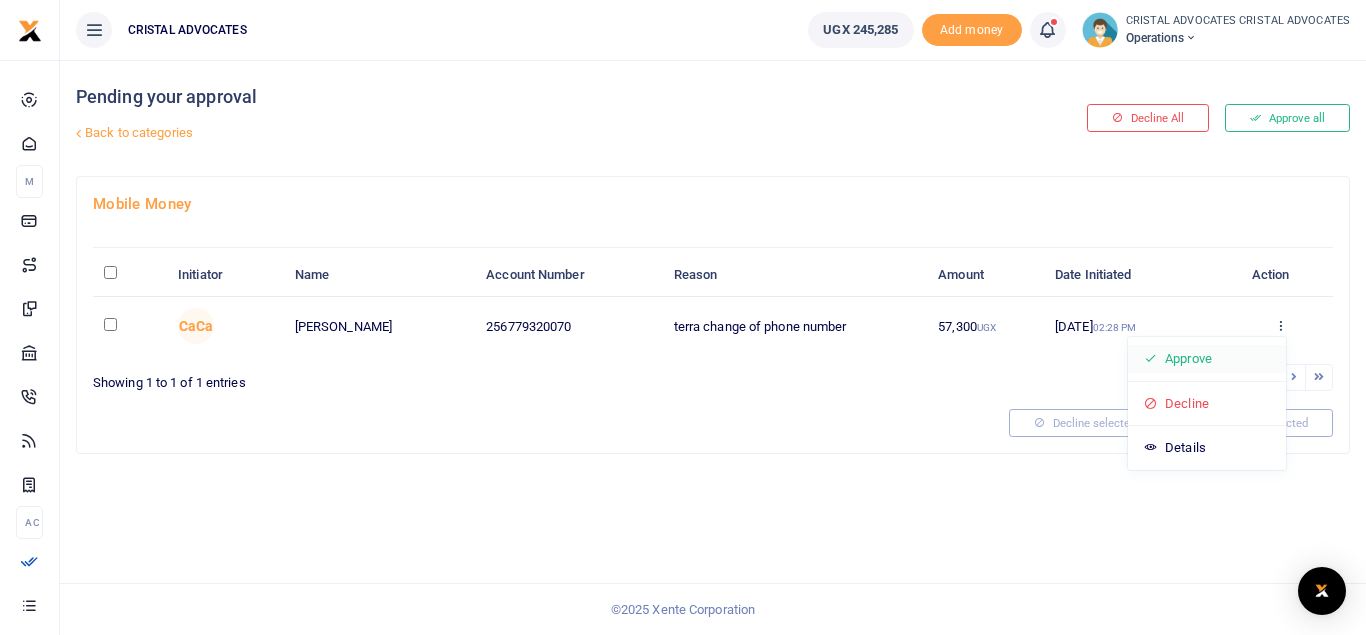 click on "Approve" at bounding box center (1207, 359) 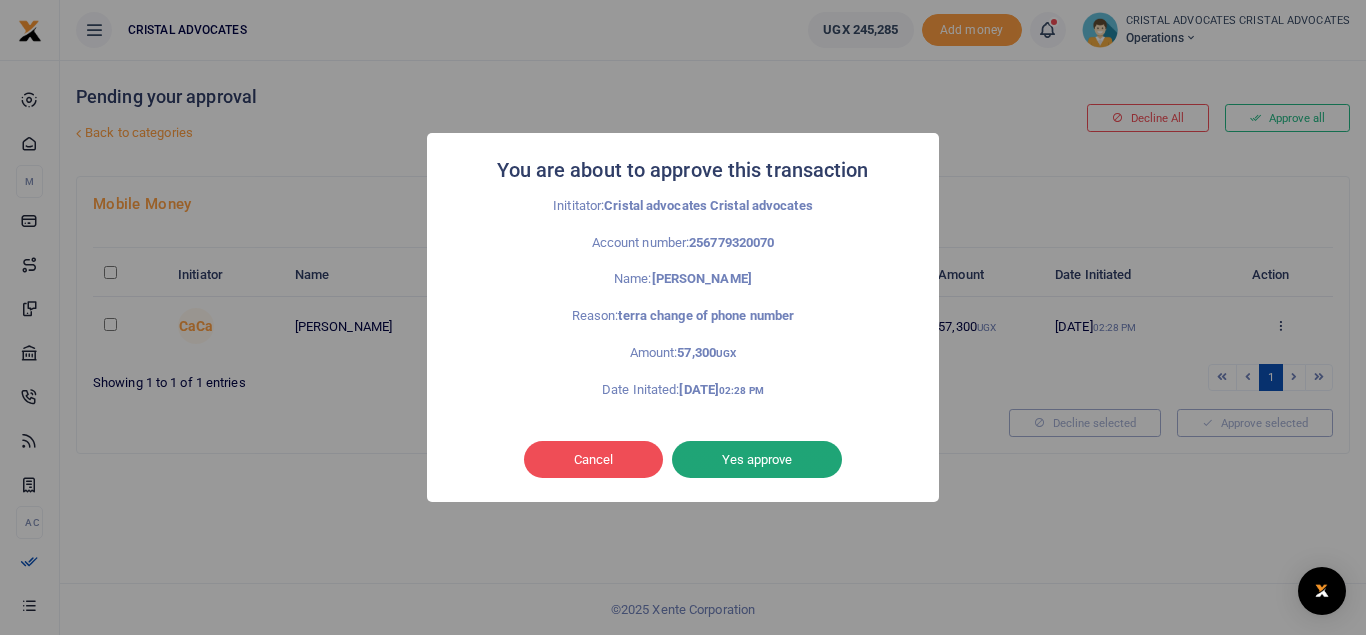 click on "Yes approve" at bounding box center [757, 460] 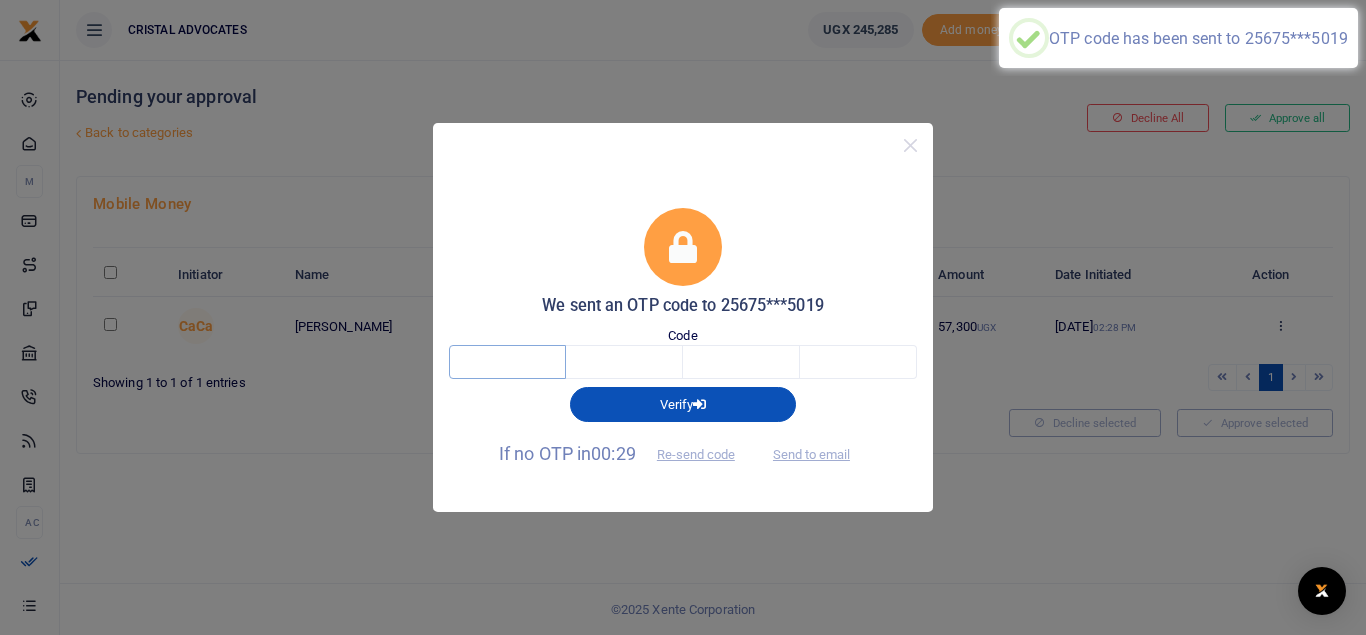 click at bounding box center (507, 362) 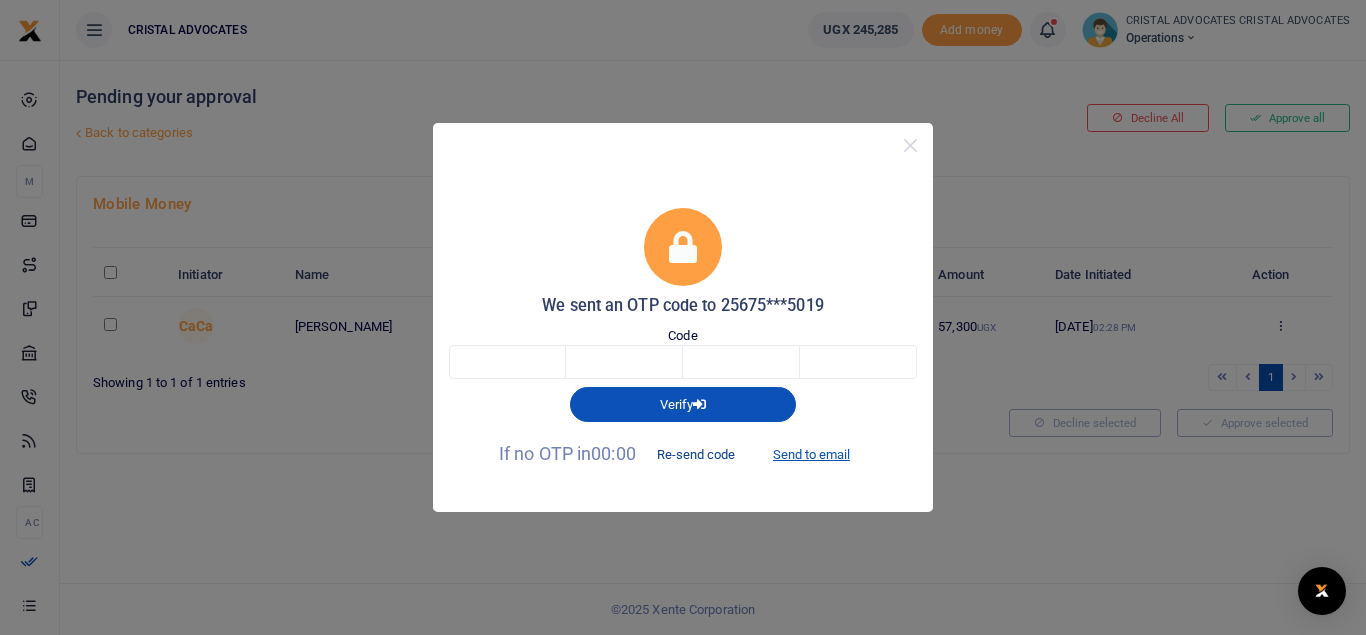 click on "Re-send code" at bounding box center [696, 455] 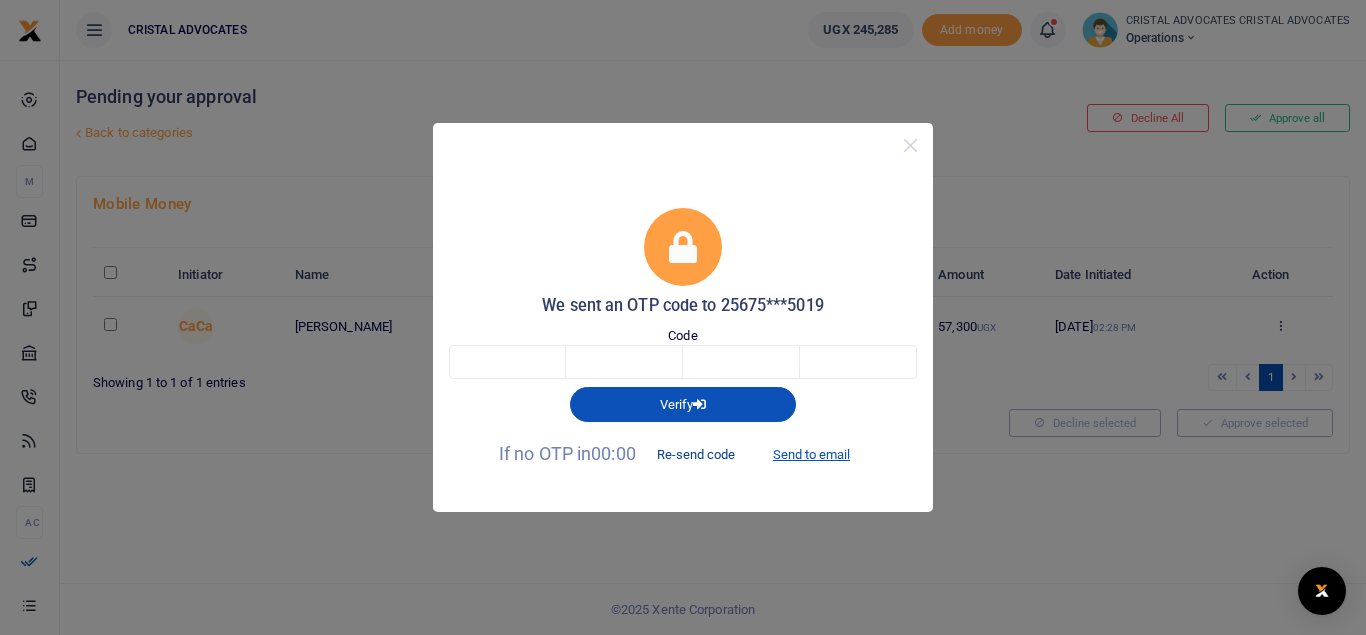 click on "Re-send code" at bounding box center (696, 455) 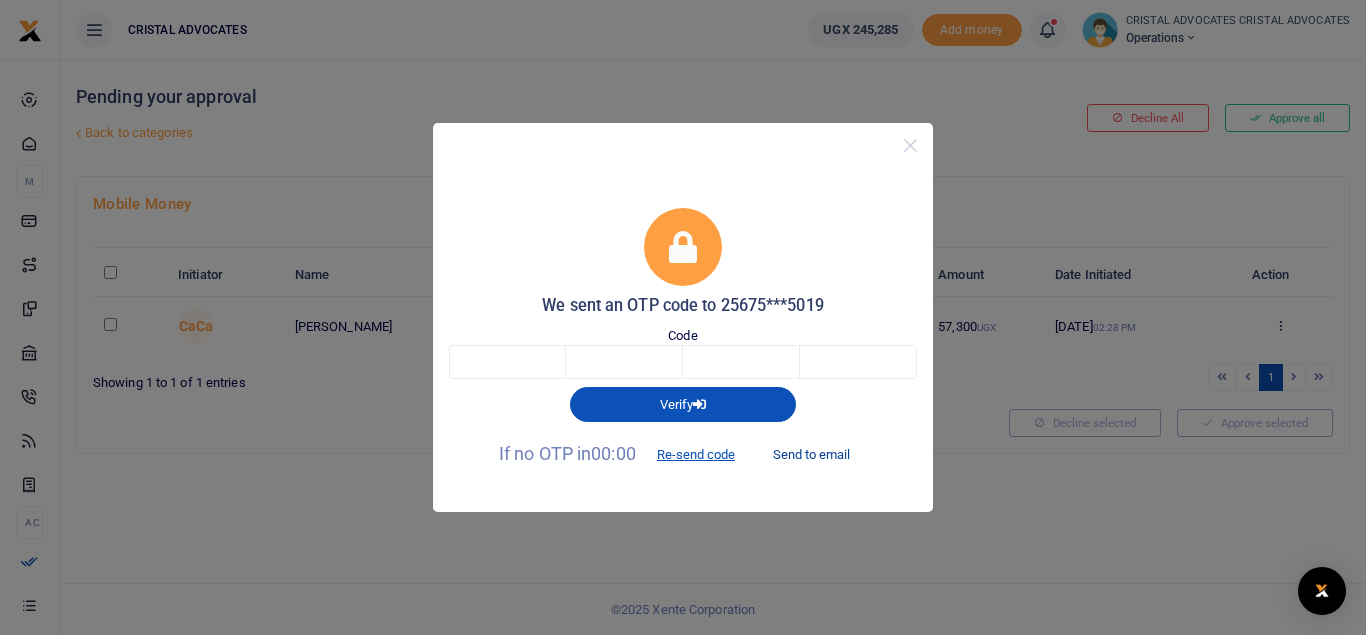 click on "Send to email" at bounding box center [811, 455] 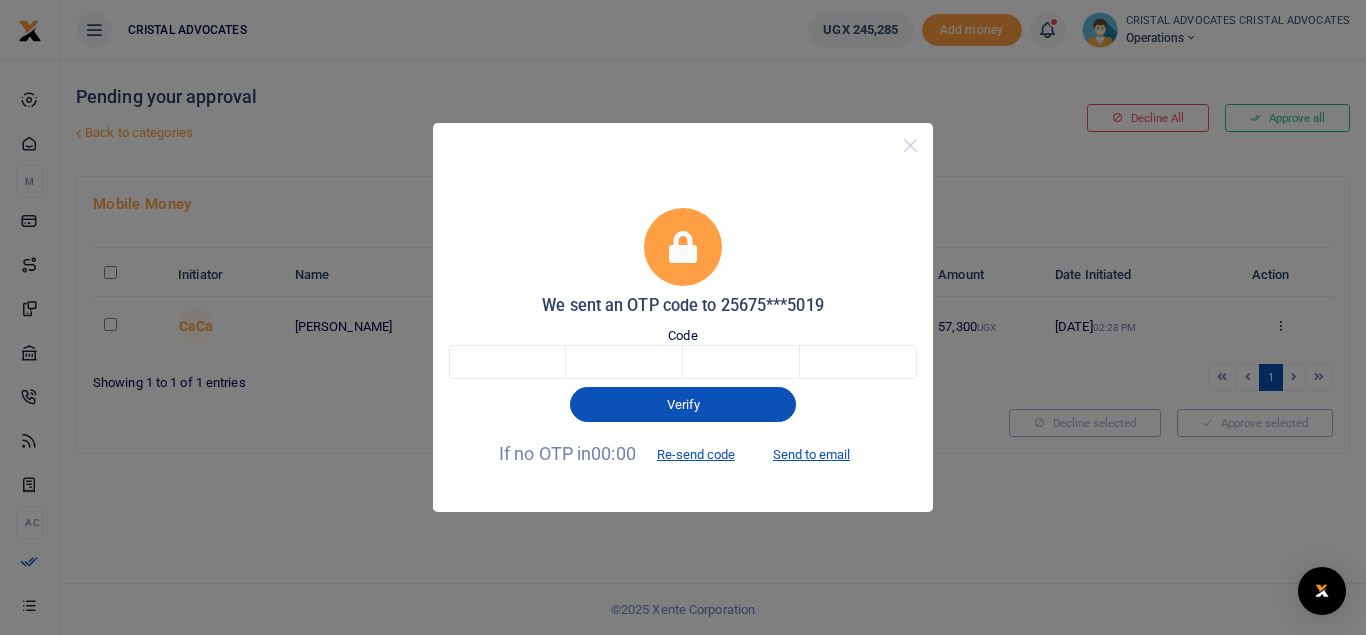 click on "We sent an OTP code to 25675***5019
Code
Verify
If no OTP in  00:00   Re-send code
Send to email" at bounding box center [683, 317] 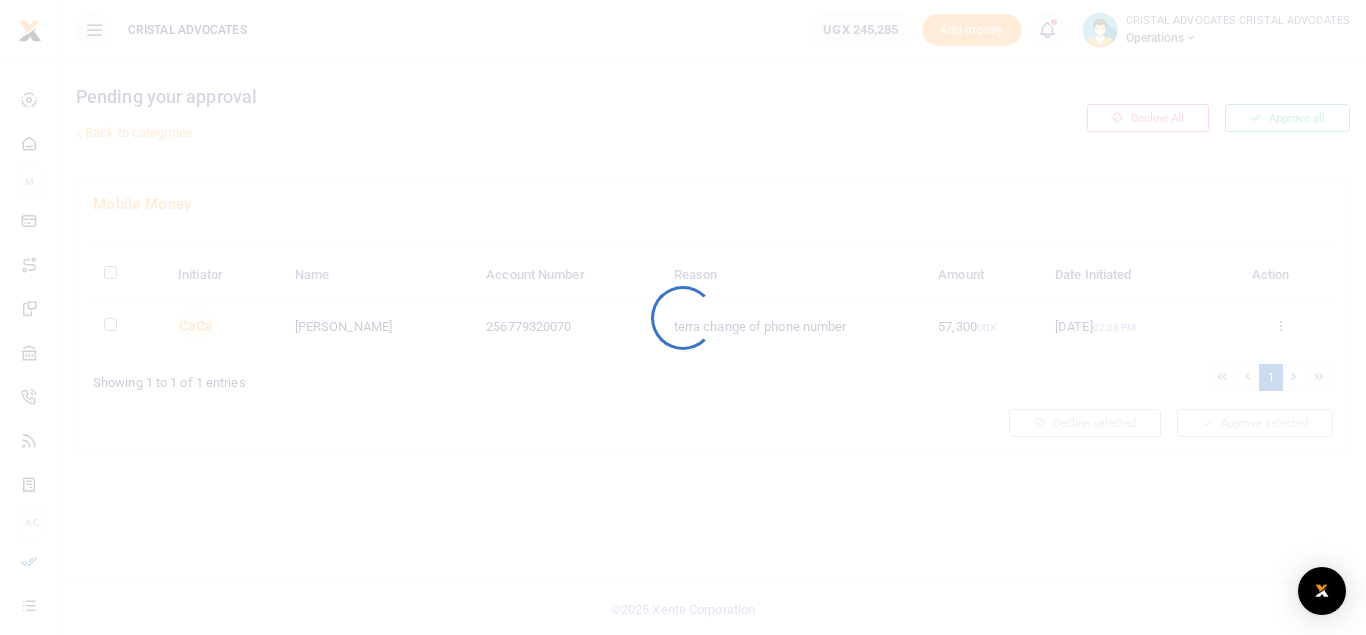 scroll, scrollTop: 0, scrollLeft: 0, axis: both 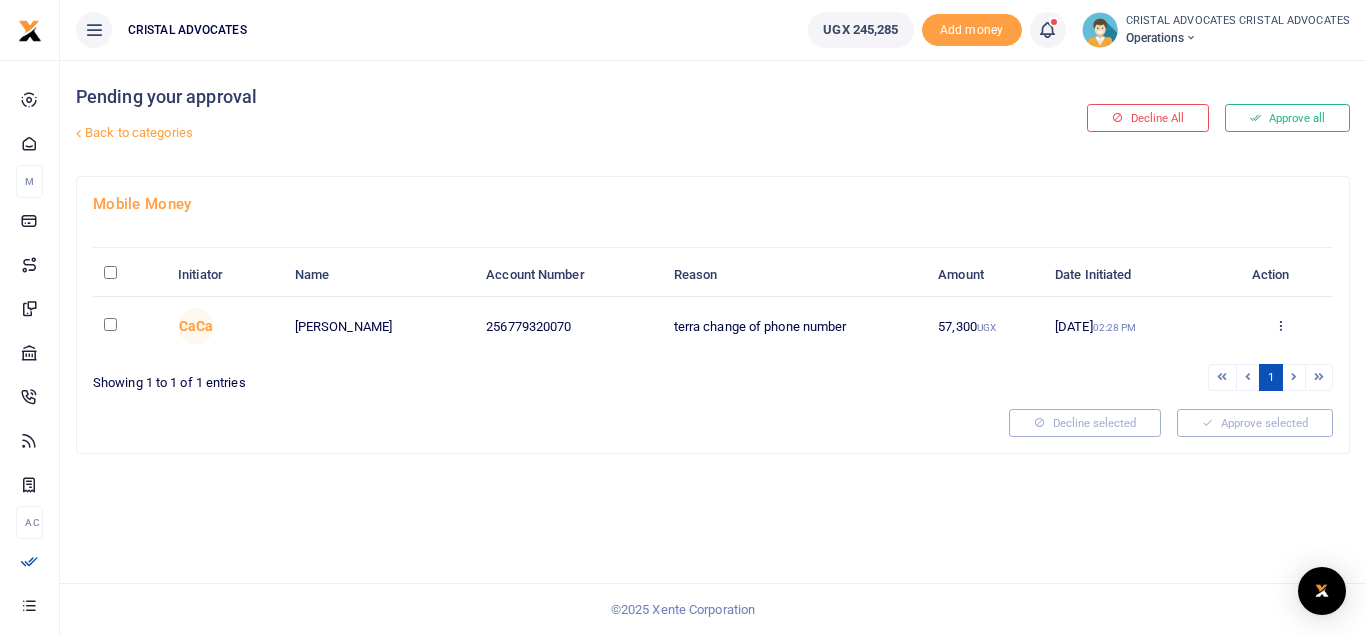 click on "Approve
Decline
Details" at bounding box center (1279, 327) 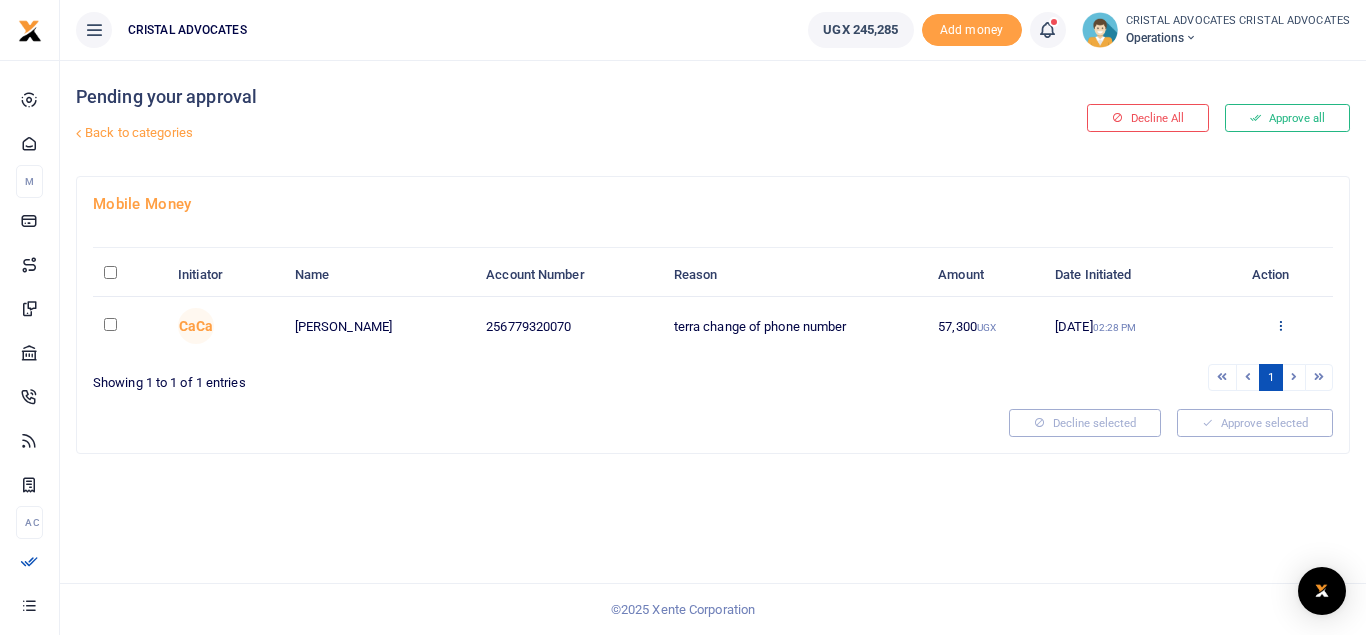 click at bounding box center [1280, 325] 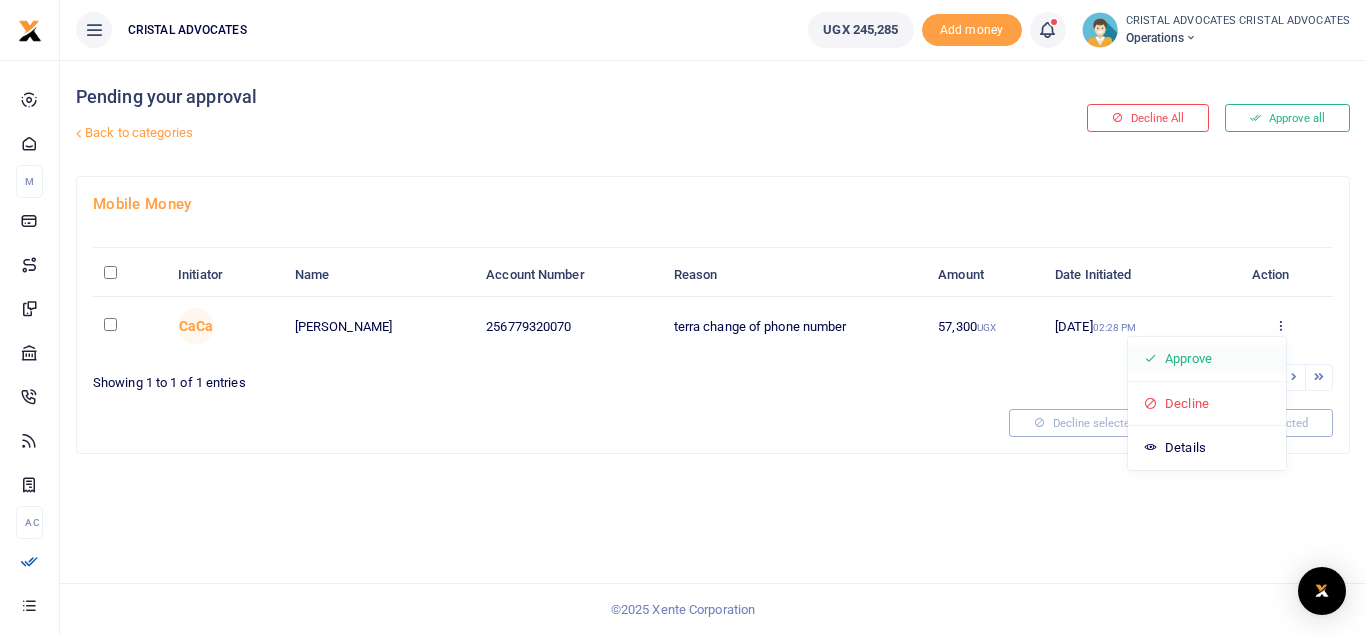 click on "Approve" at bounding box center (1207, 359) 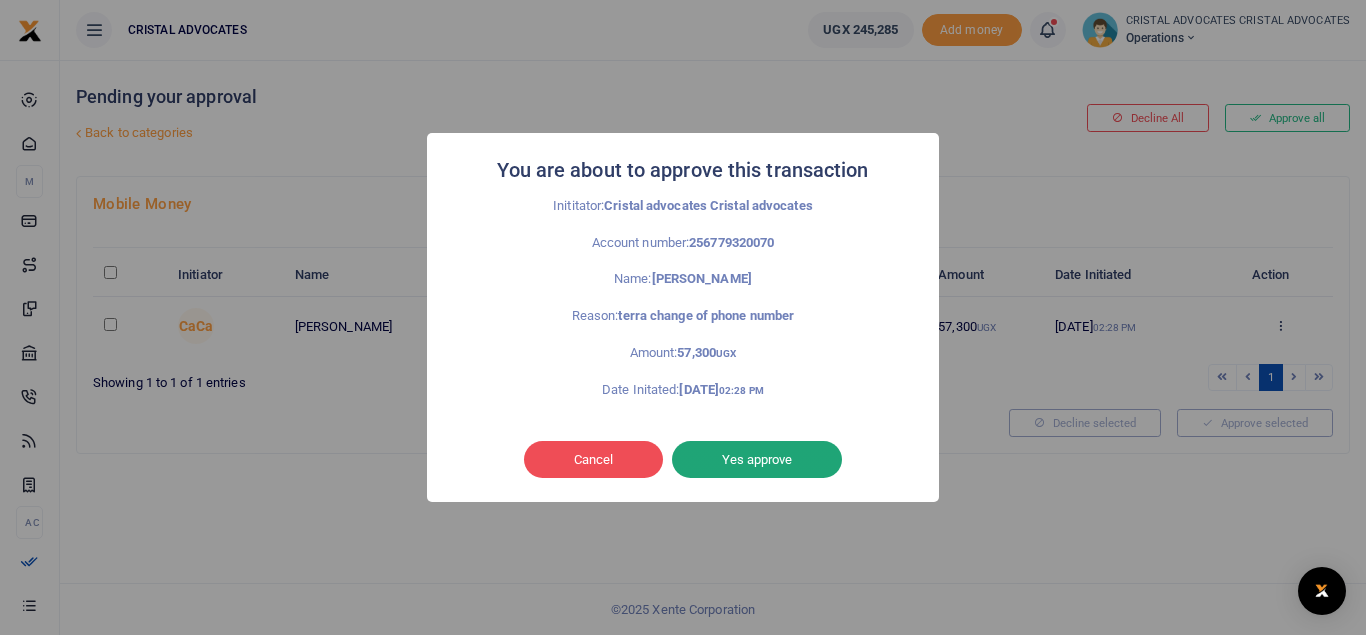 click on "Yes approve" at bounding box center (757, 460) 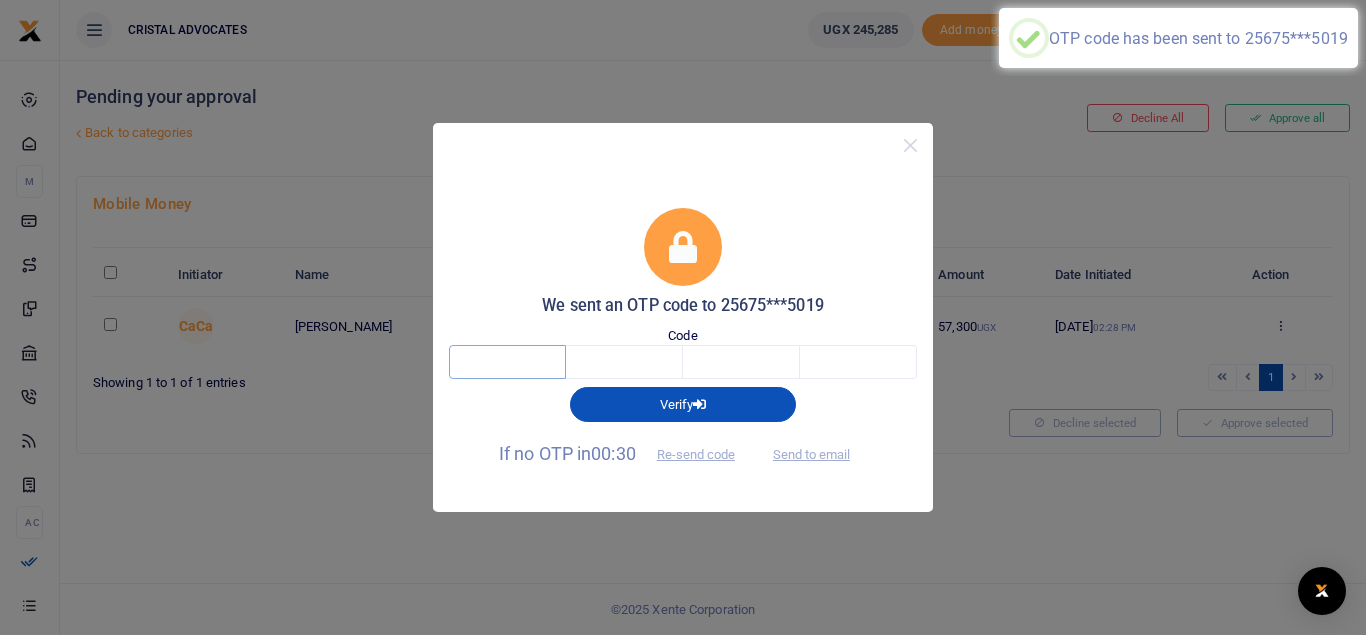 click at bounding box center (507, 362) 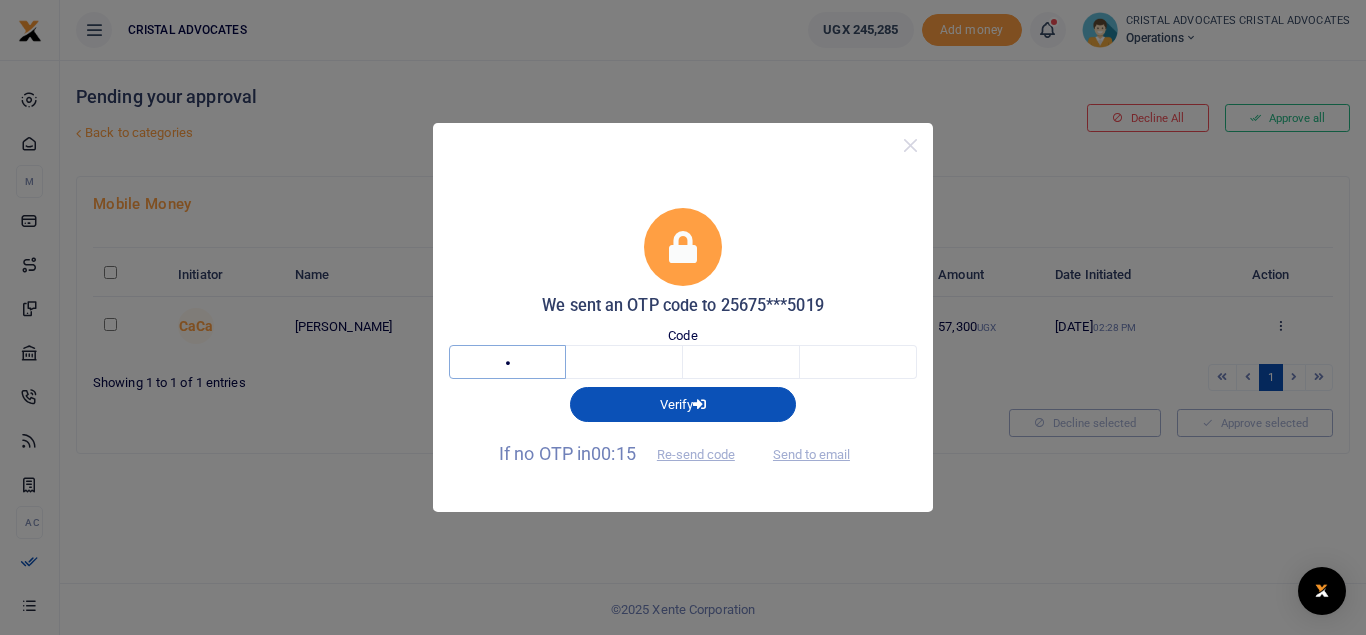 type on "2" 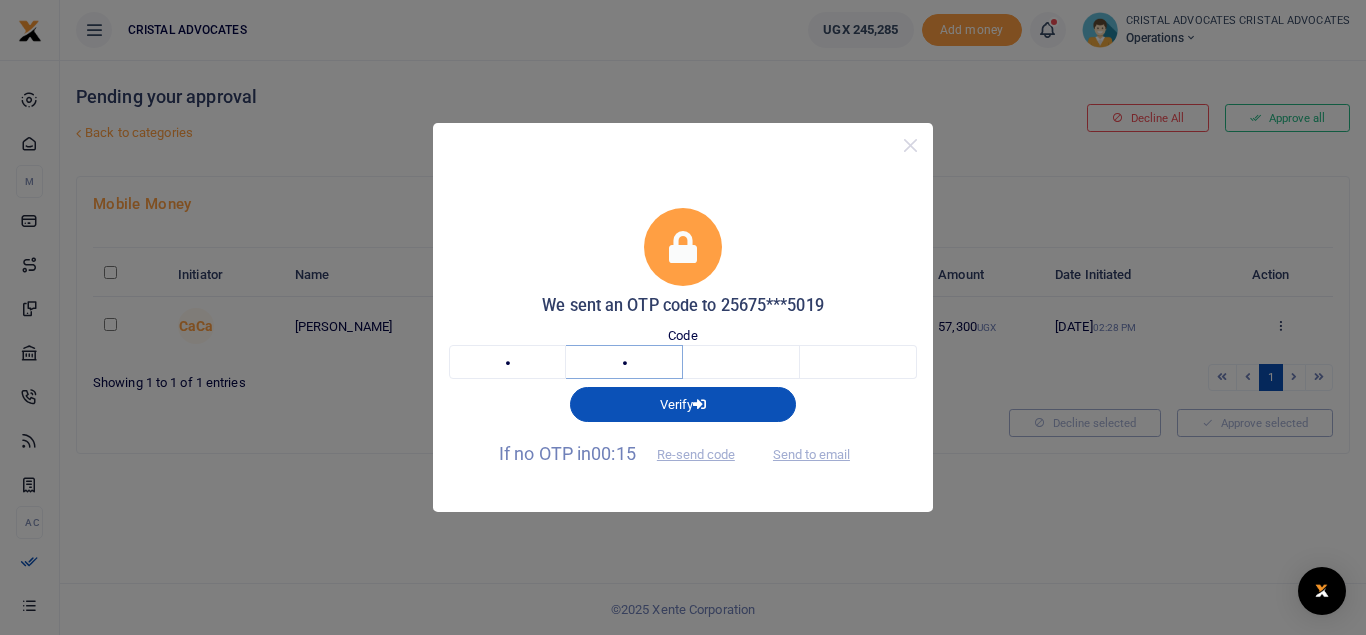 type on "4" 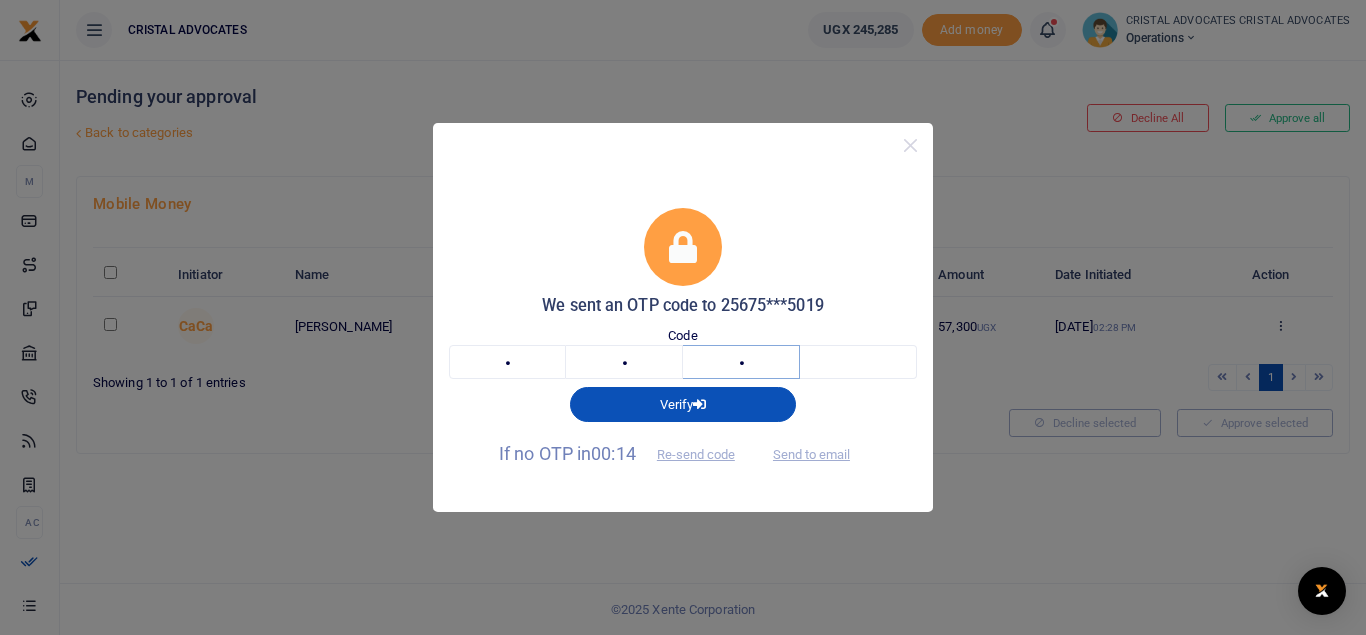 type on "6" 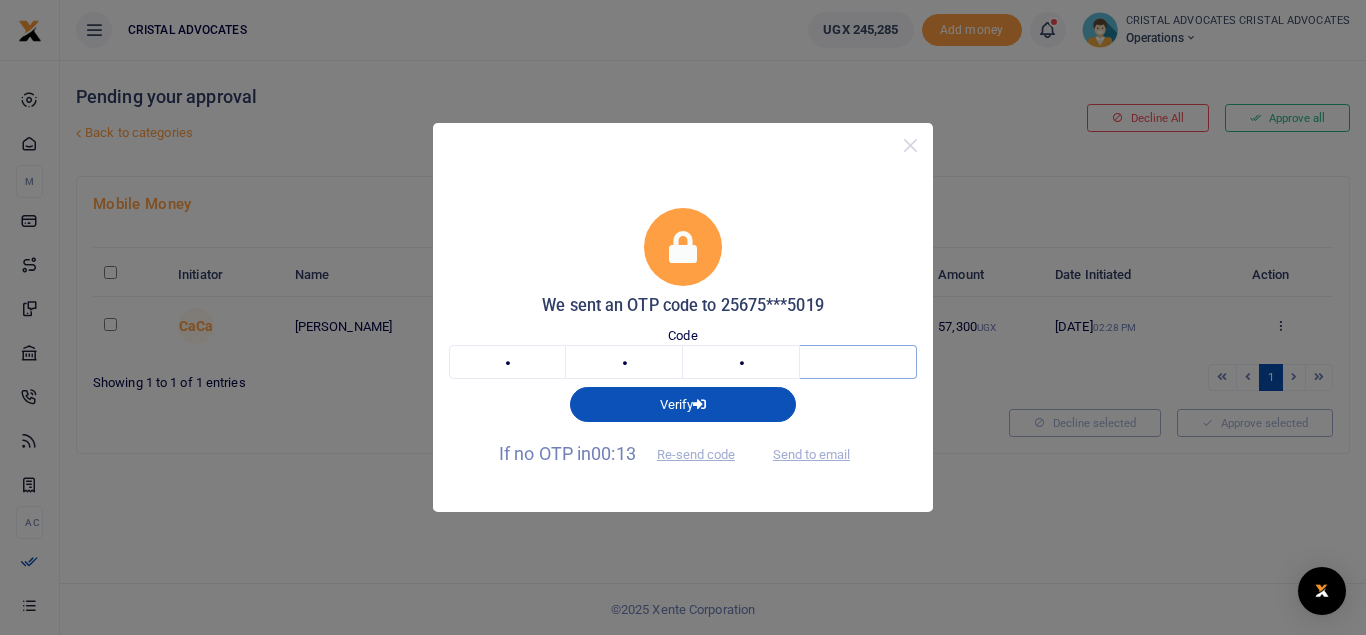 type on "2" 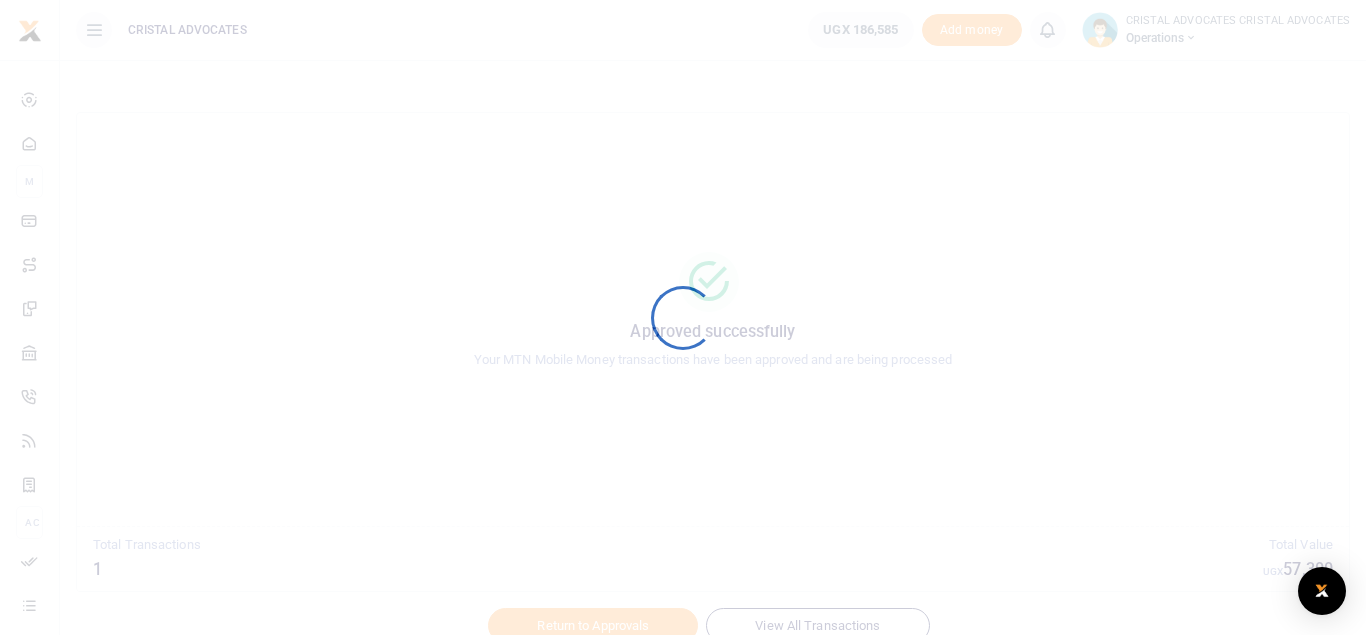 scroll, scrollTop: 0, scrollLeft: 0, axis: both 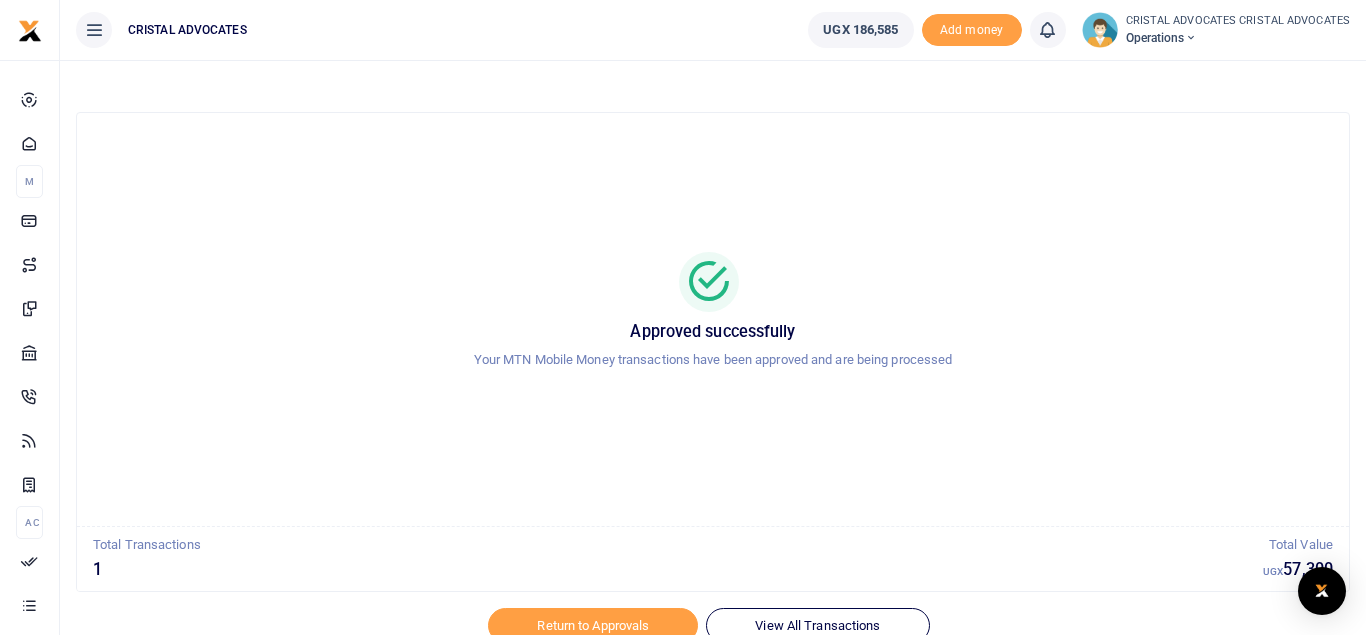 click on "Total Transactions" at bounding box center (678, 545) 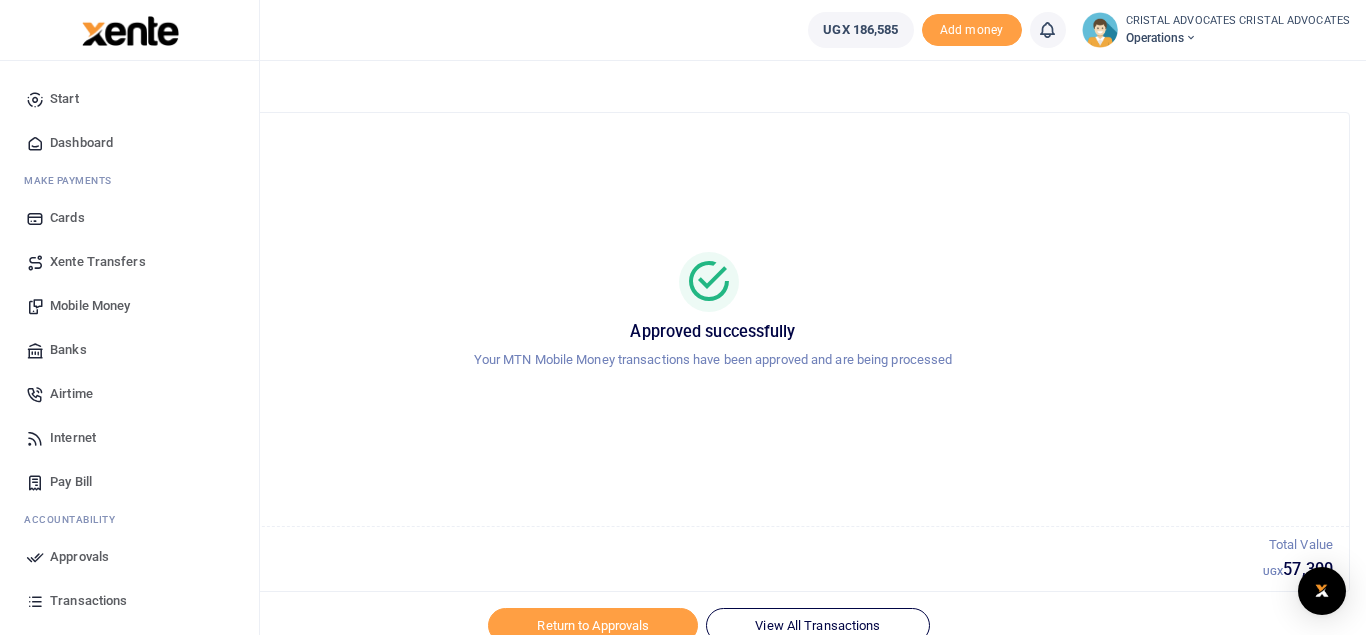 click on "Mobile Money" at bounding box center (90, 306) 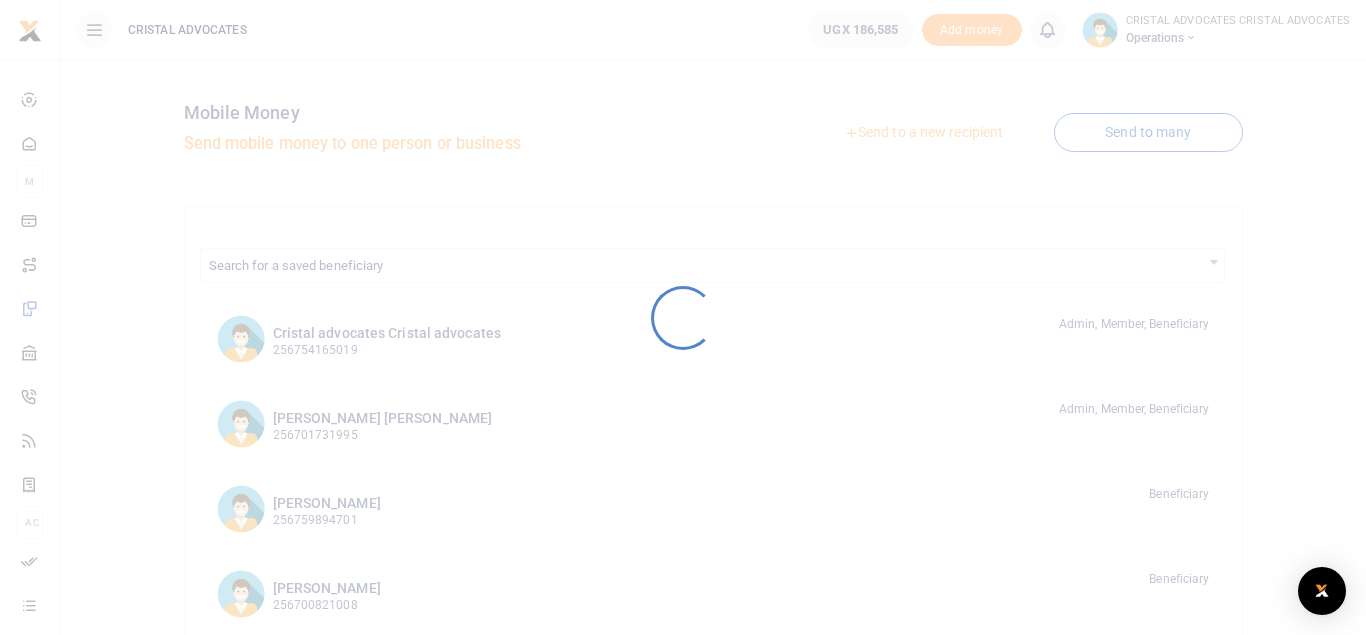 scroll, scrollTop: 0, scrollLeft: 0, axis: both 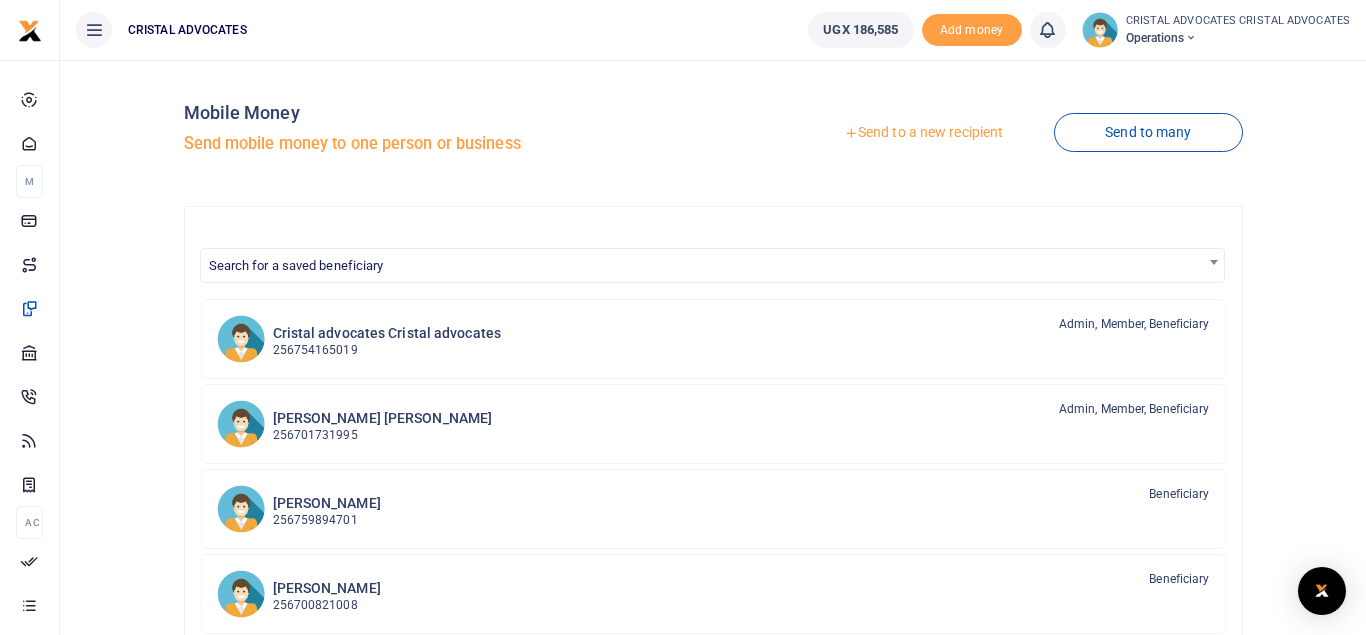 click on "Send to a new recipient" at bounding box center (923, 133) 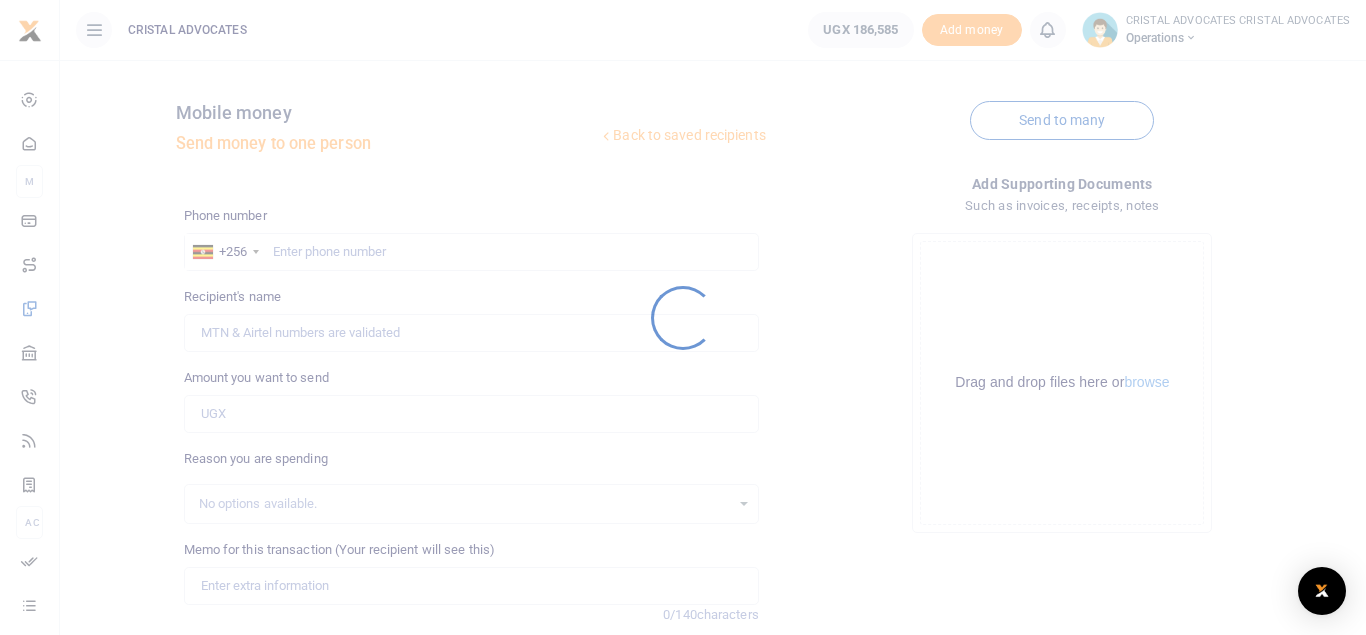scroll, scrollTop: 0, scrollLeft: 0, axis: both 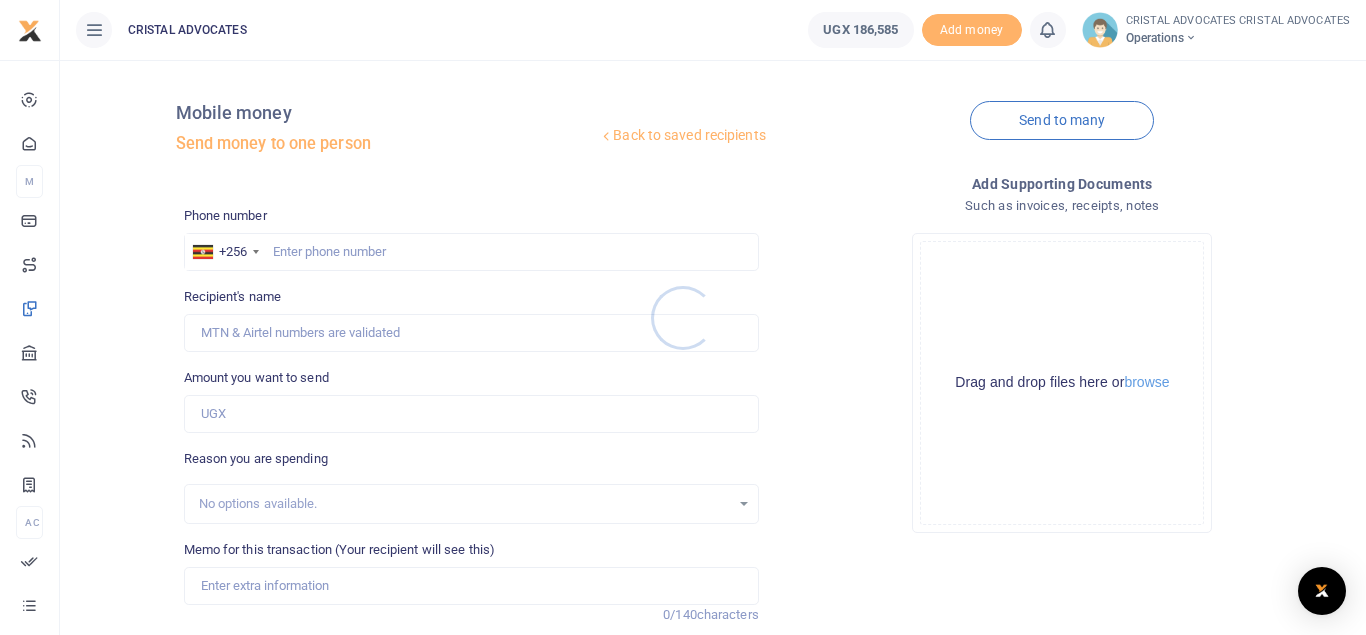 click at bounding box center (683, 317) 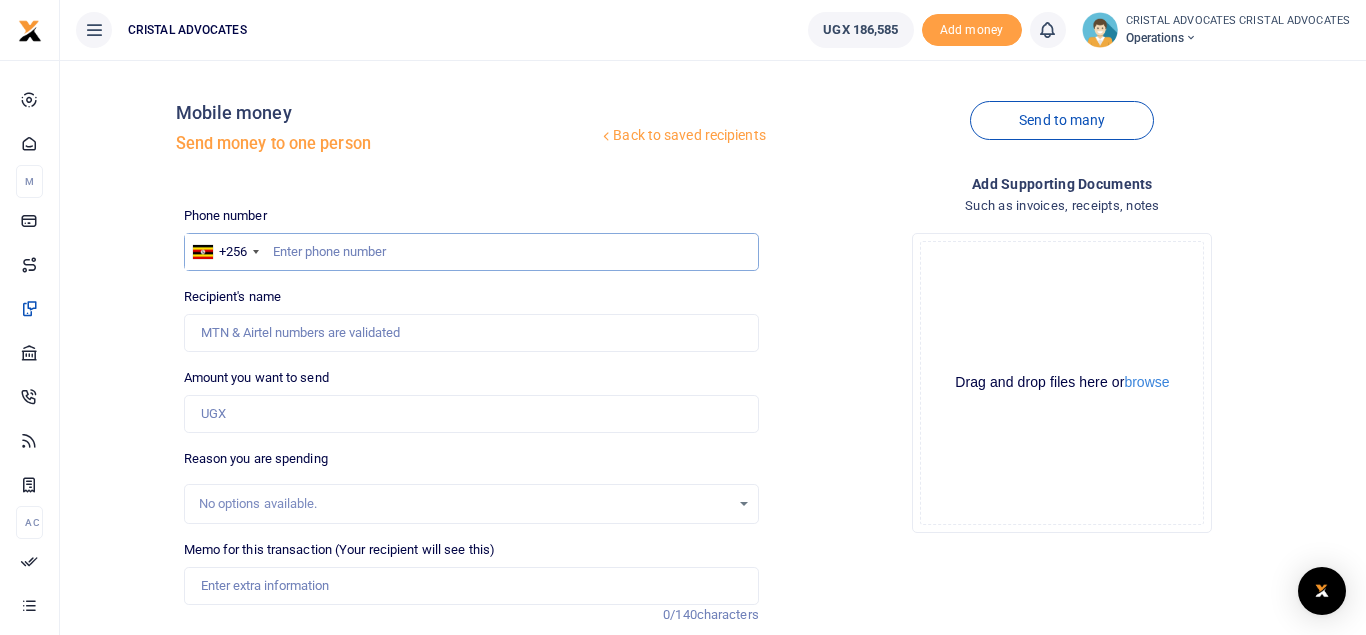 click at bounding box center (471, 252) 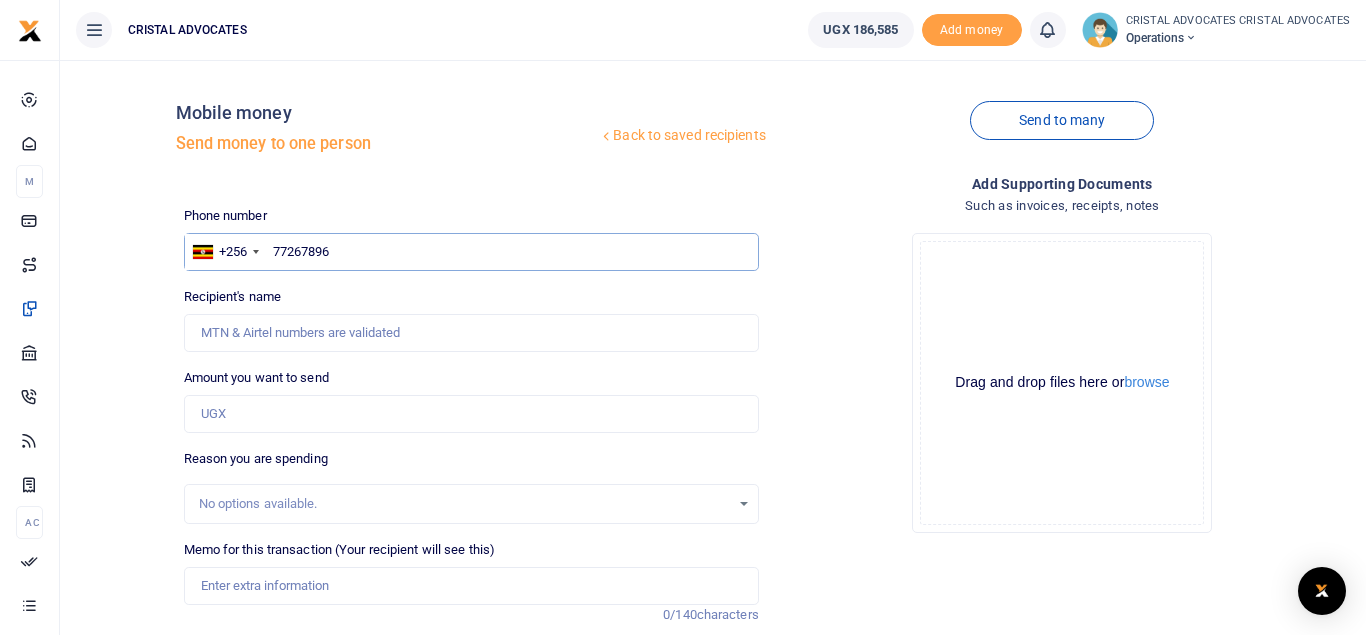 type on "772678965" 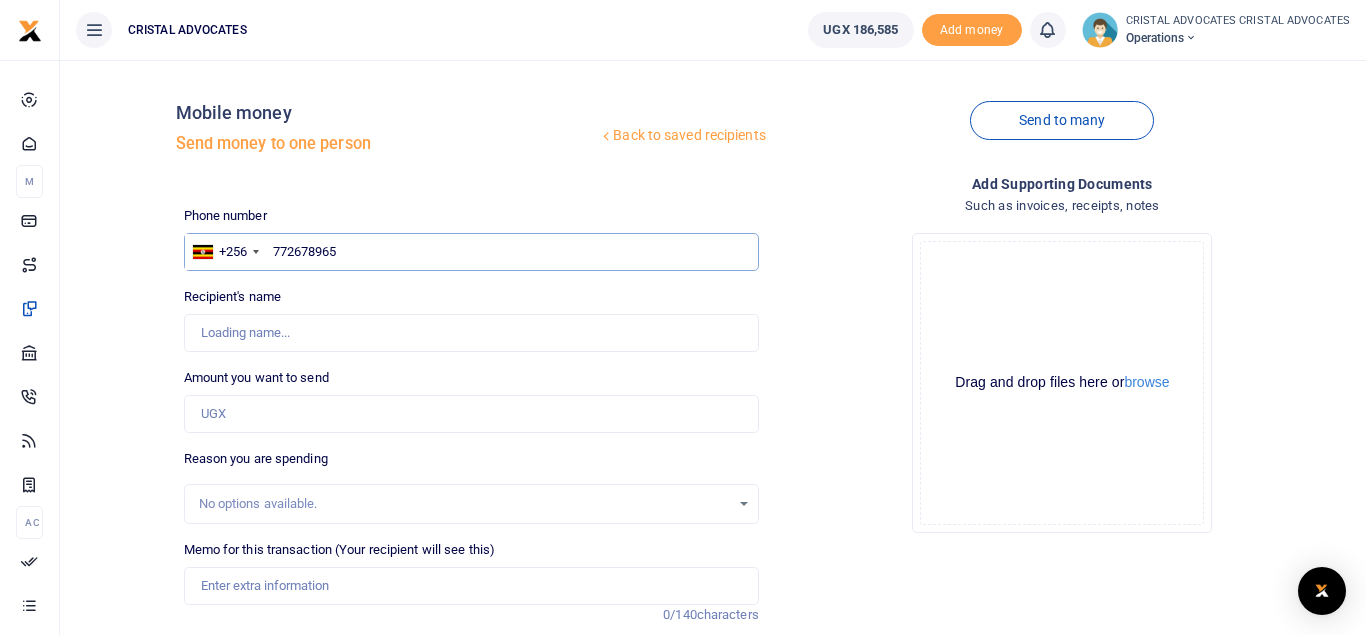 type on "Benjamin Kalafa" 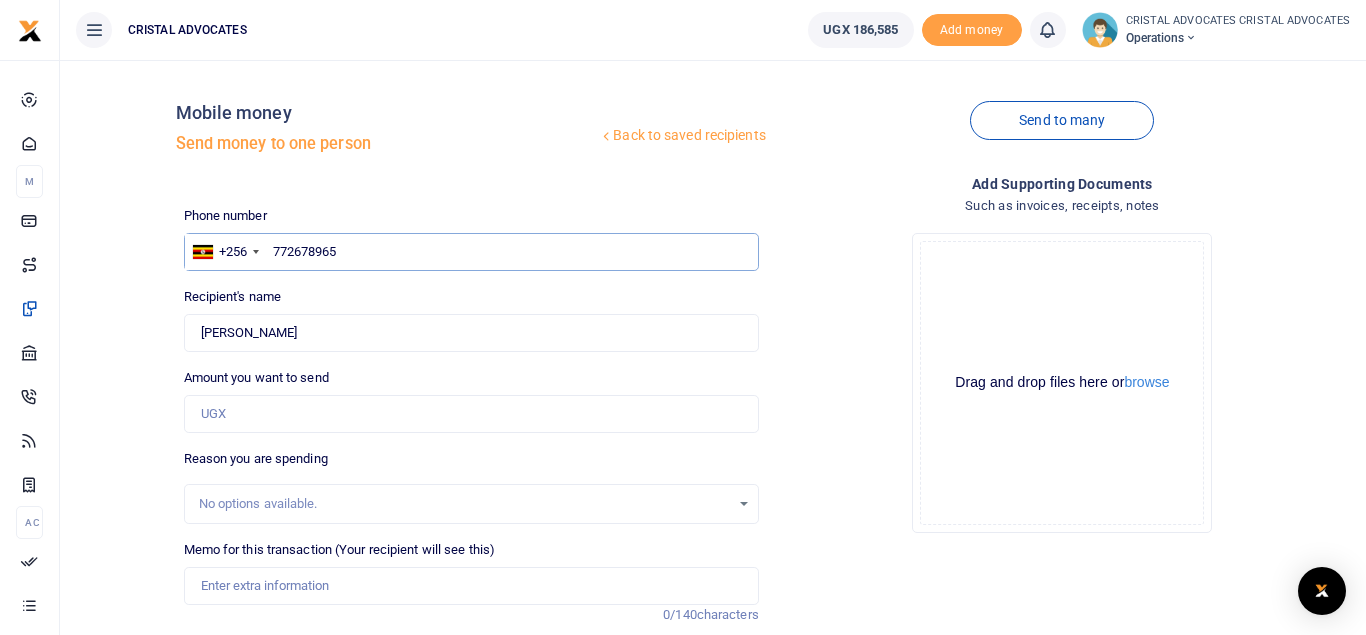 type on "772678965" 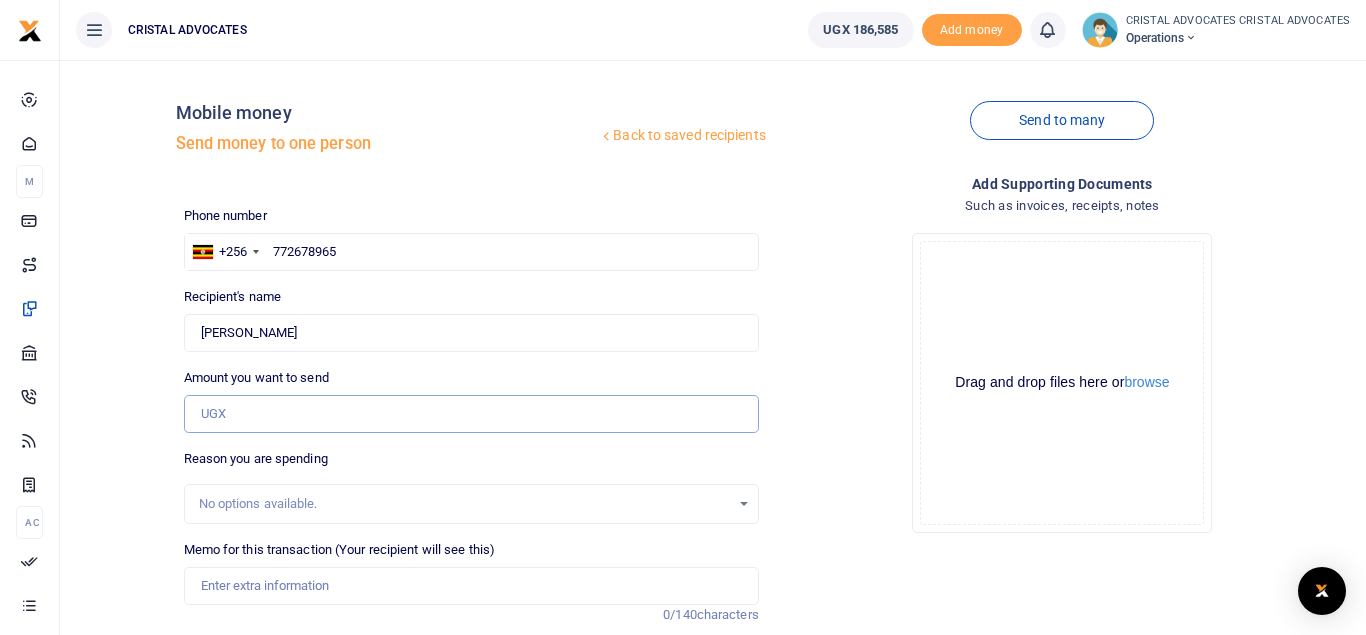 click on "Amount you want to send" at bounding box center [471, 414] 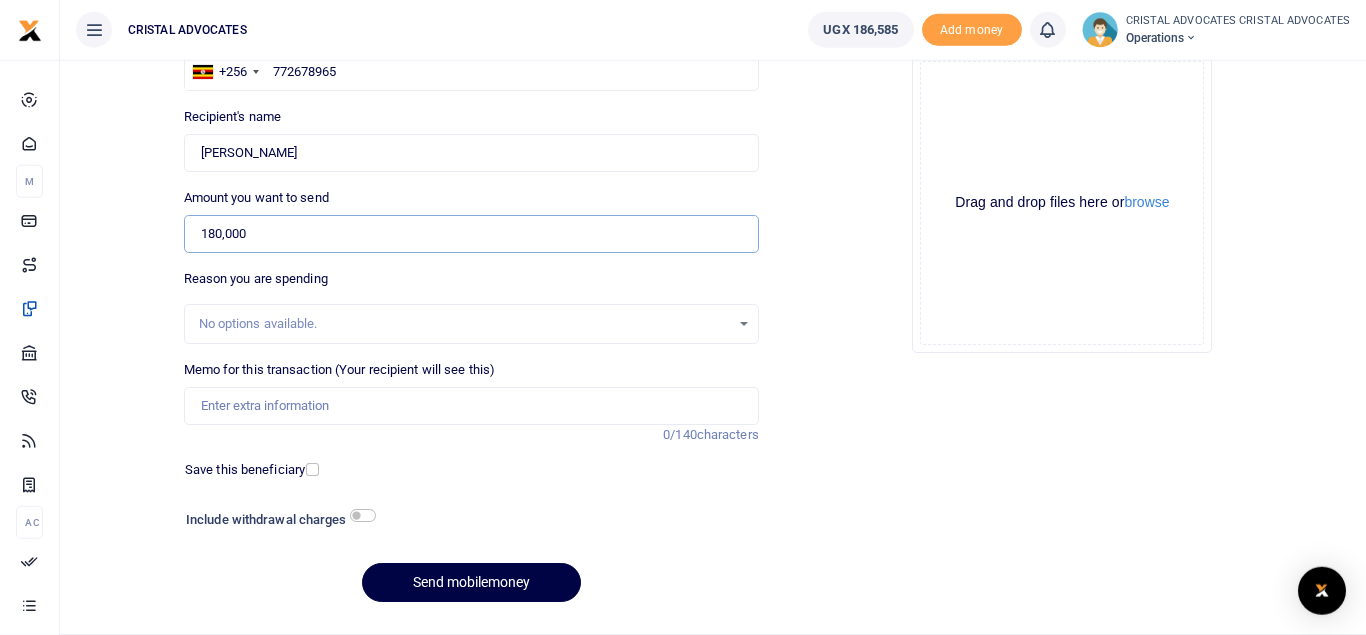 scroll, scrollTop: 190, scrollLeft: 0, axis: vertical 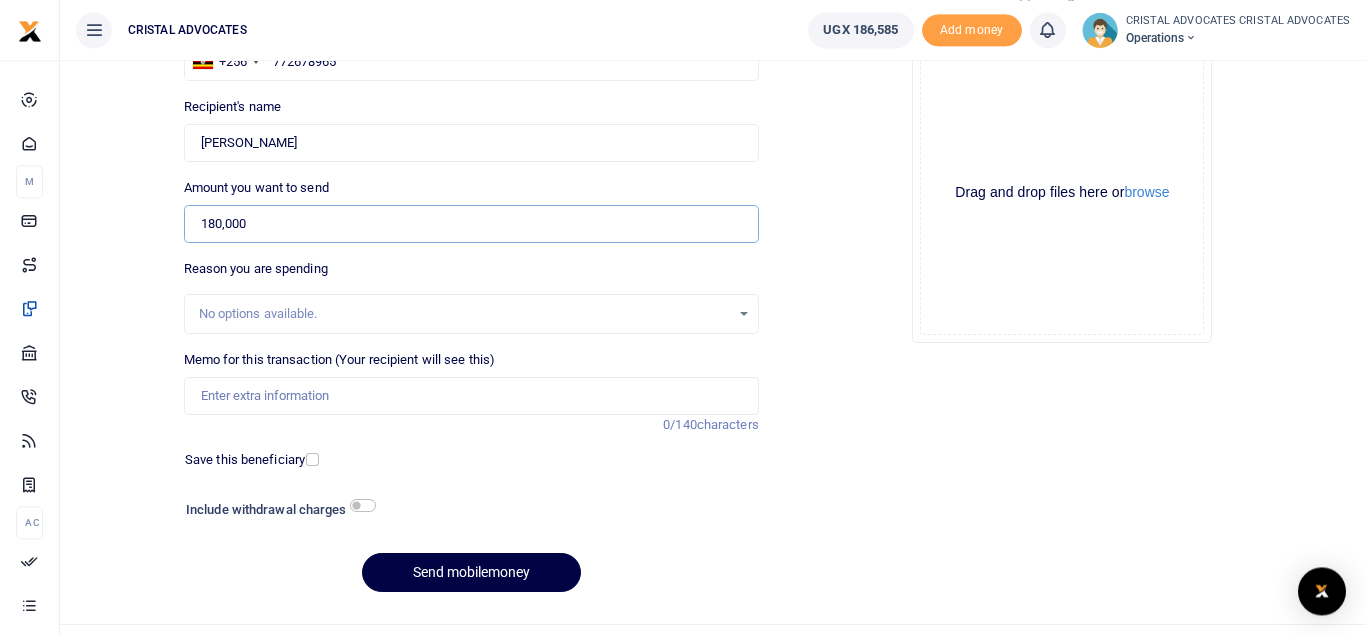 type on "180,000" 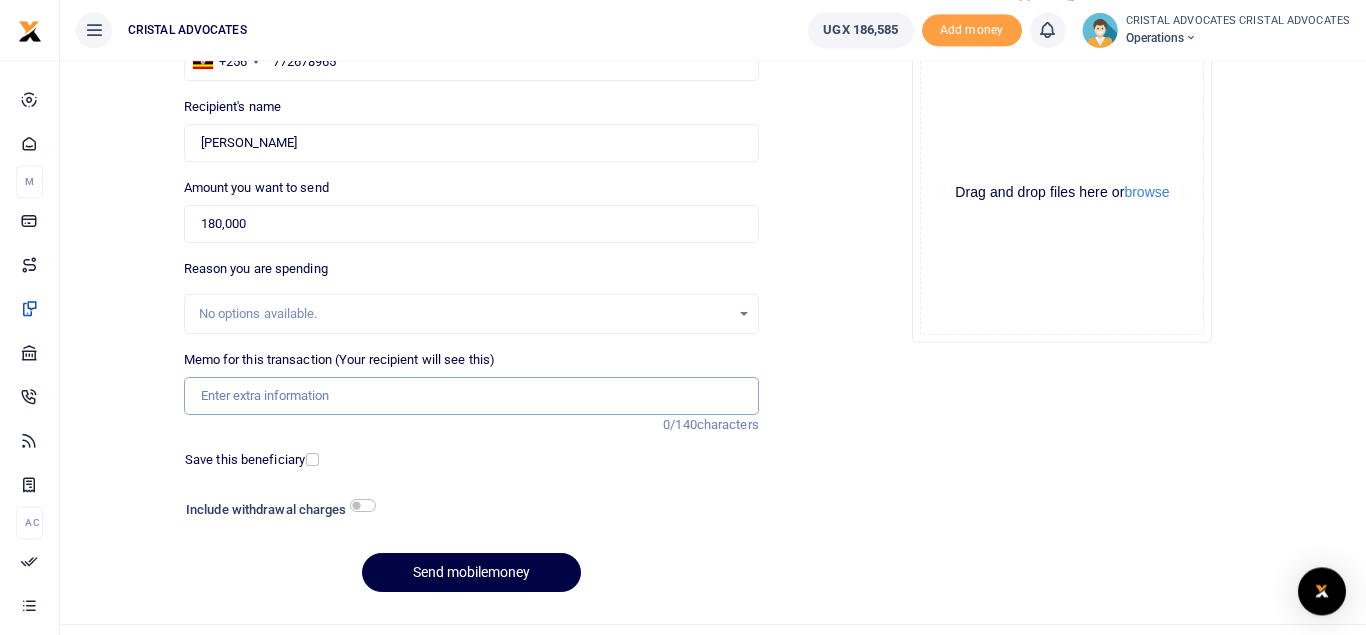 click on "Memo for this transaction (Your recipient will see this)" at bounding box center [471, 396] 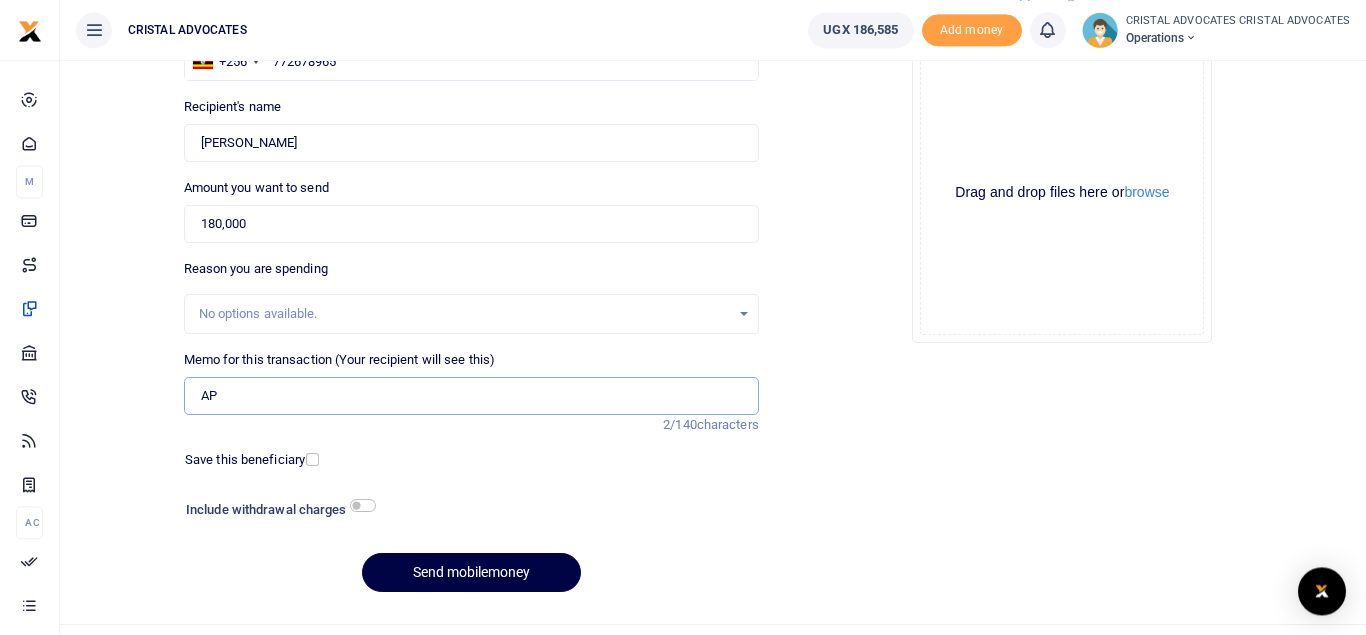 type on "A" 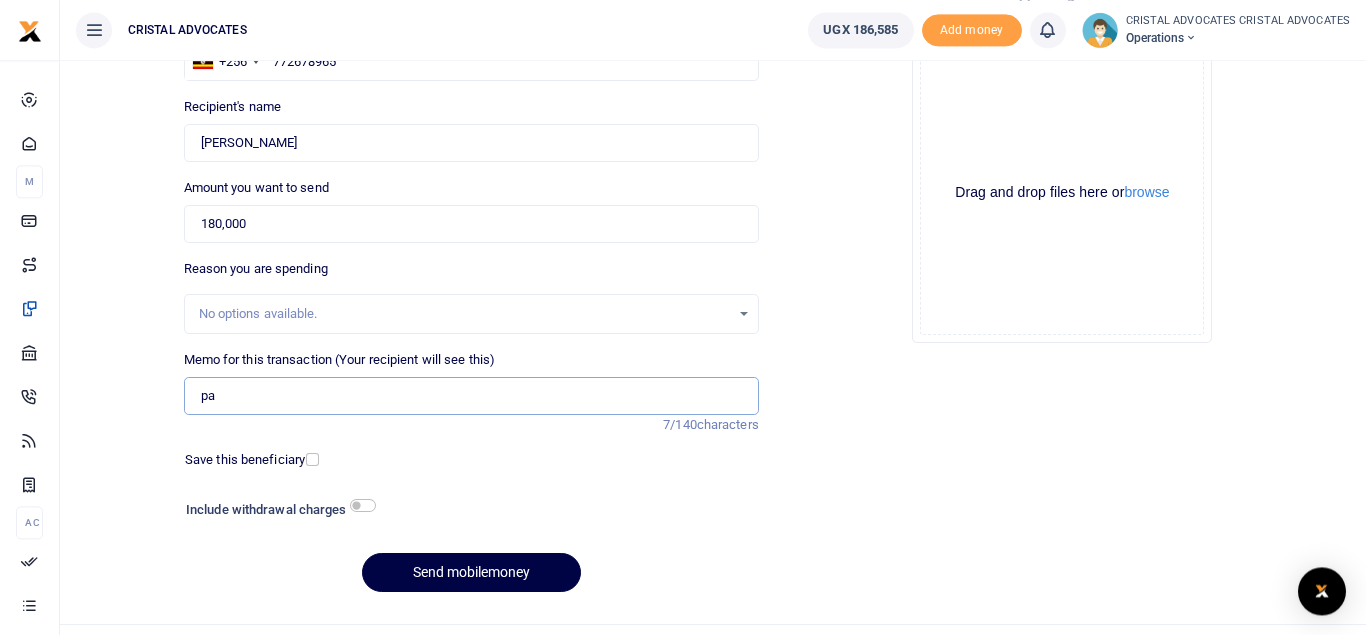 type on "p" 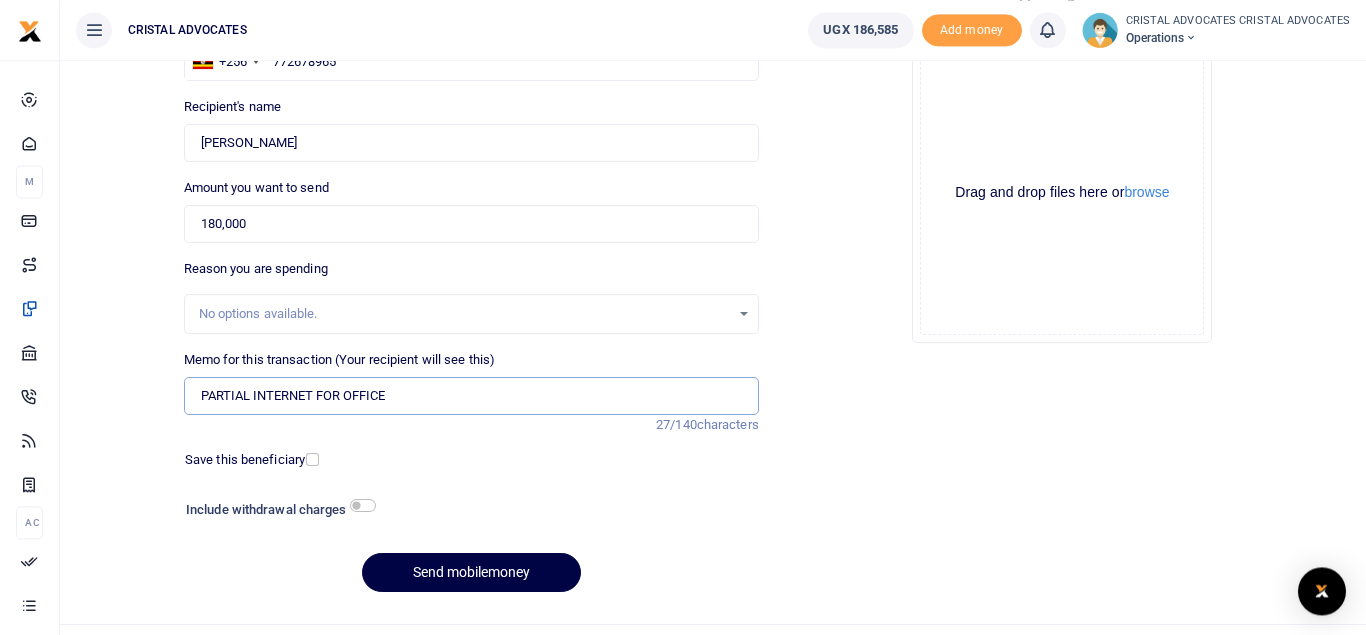 click on "PARTIAL INTERNET FOR OFFICE" at bounding box center (471, 396) 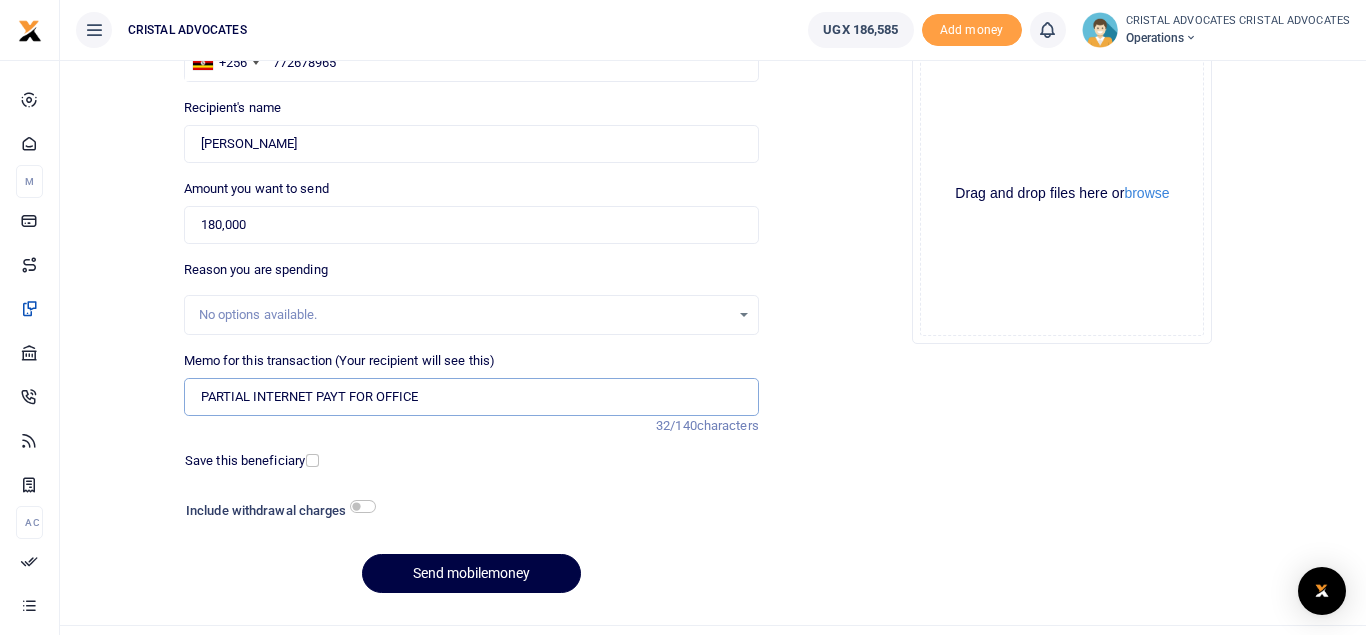 scroll, scrollTop: 188, scrollLeft: 0, axis: vertical 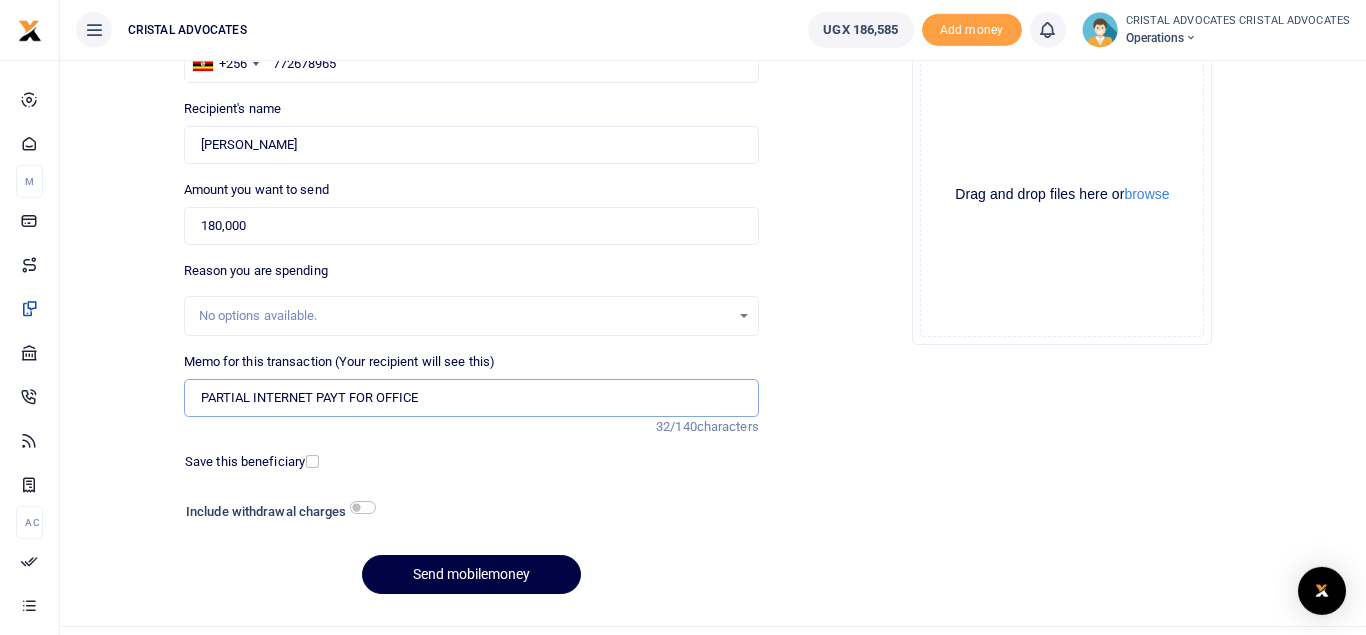 click on "PARTIAL INTERNET PAYT FOR OFFICE" at bounding box center [471, 398] 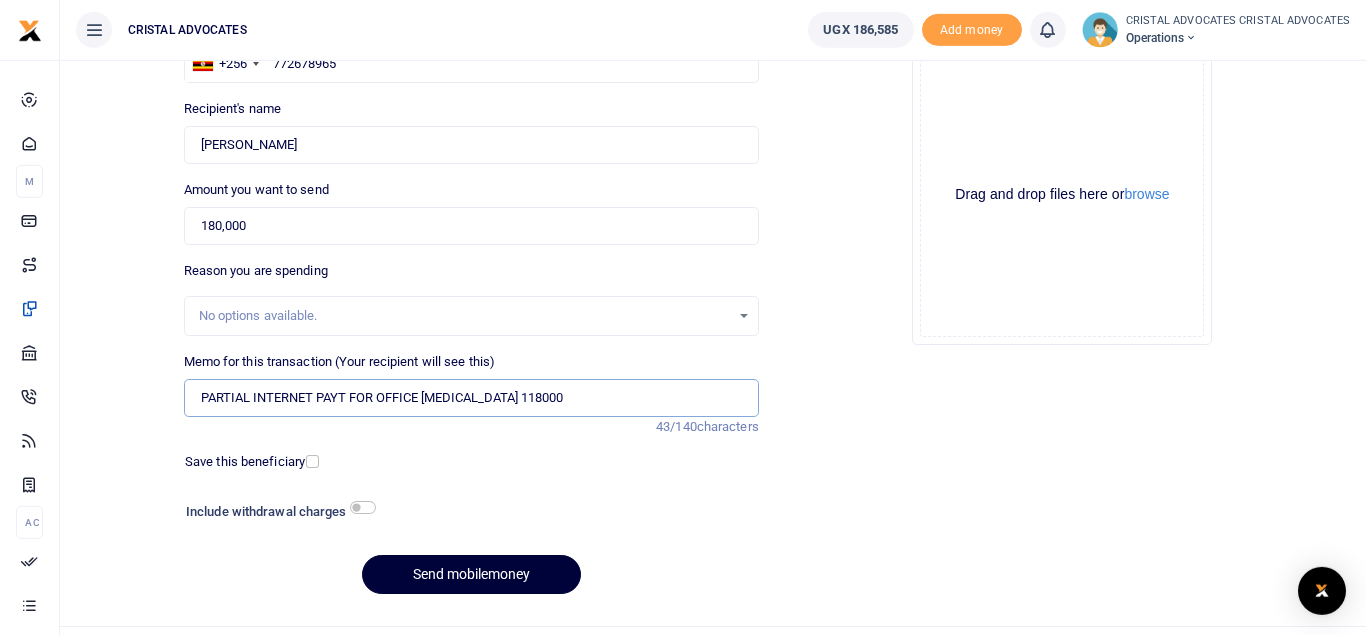 type on "PARTIAL INTERNET PAYT FOR OFFICE [MEDICAL_DATA] 118000" 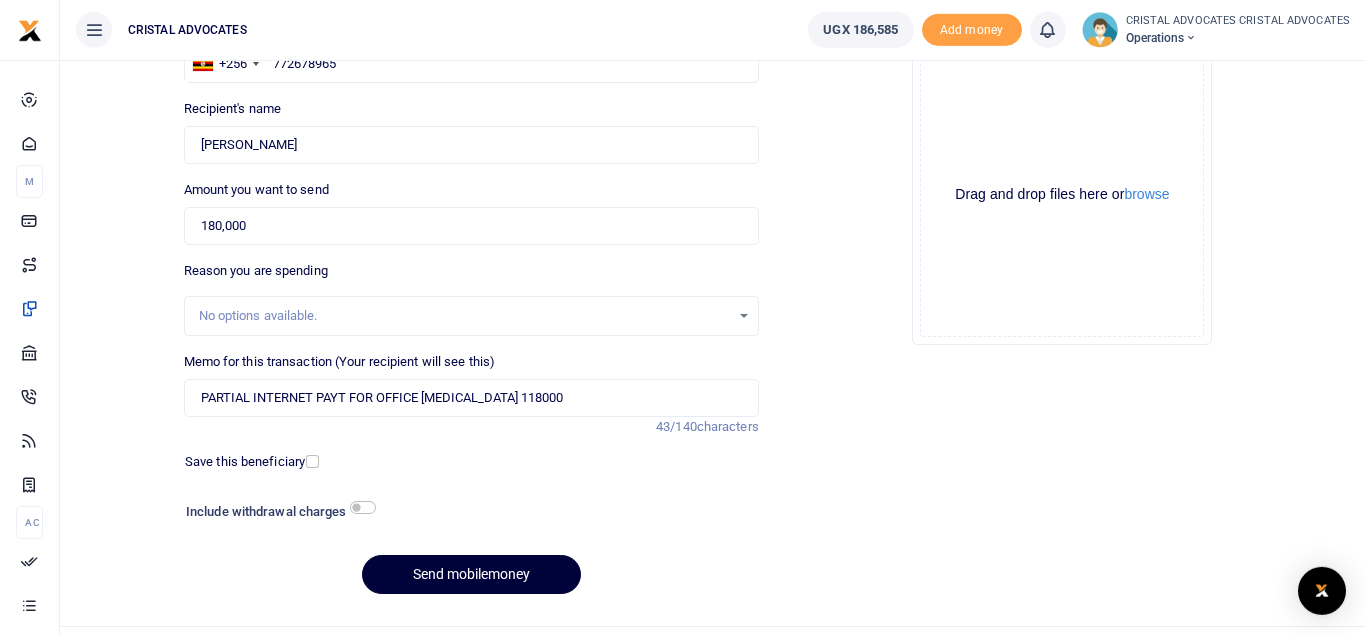 click on "Send mobilemoney" at bounding box center [471, 574] 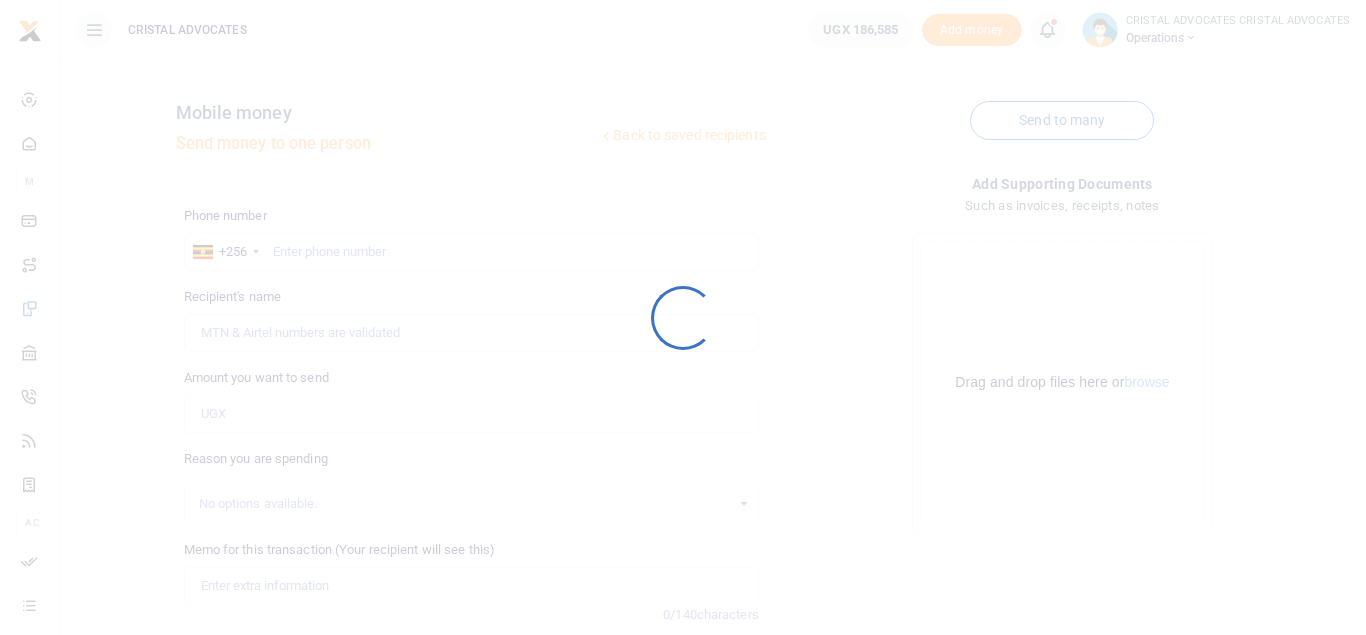 scroll, scrollTop: 0, scrollLeft: 0, axis: both 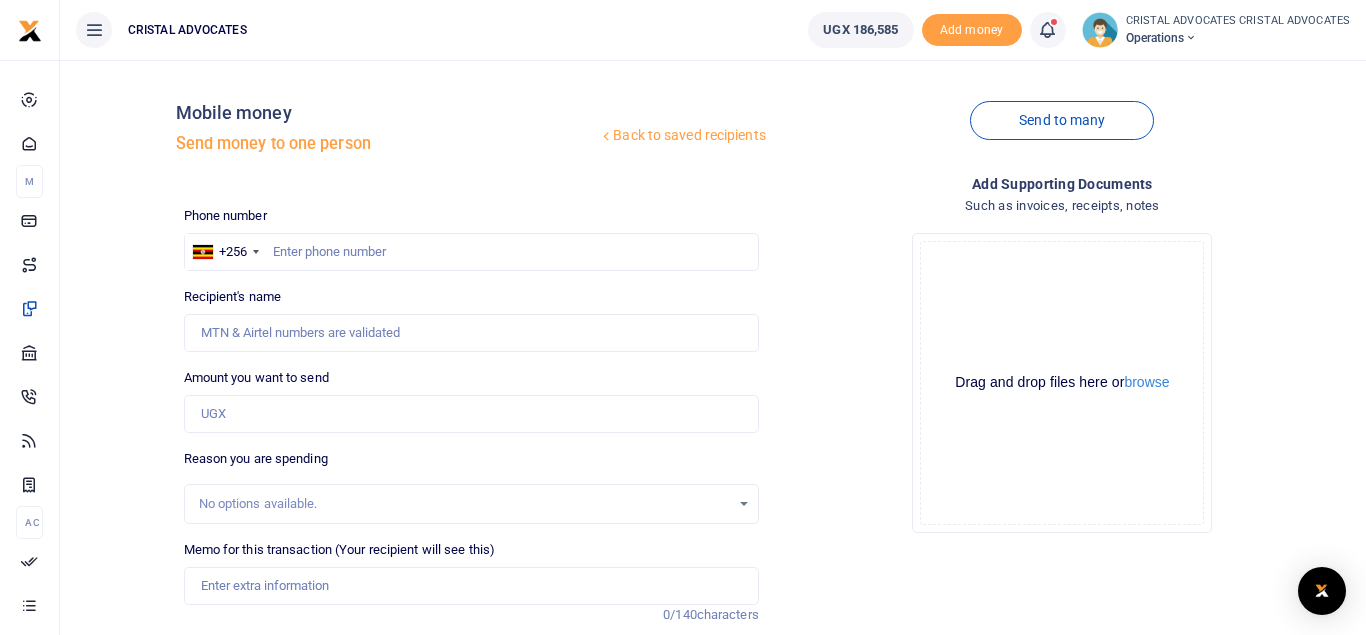 click at bounding box center [1047, 30] 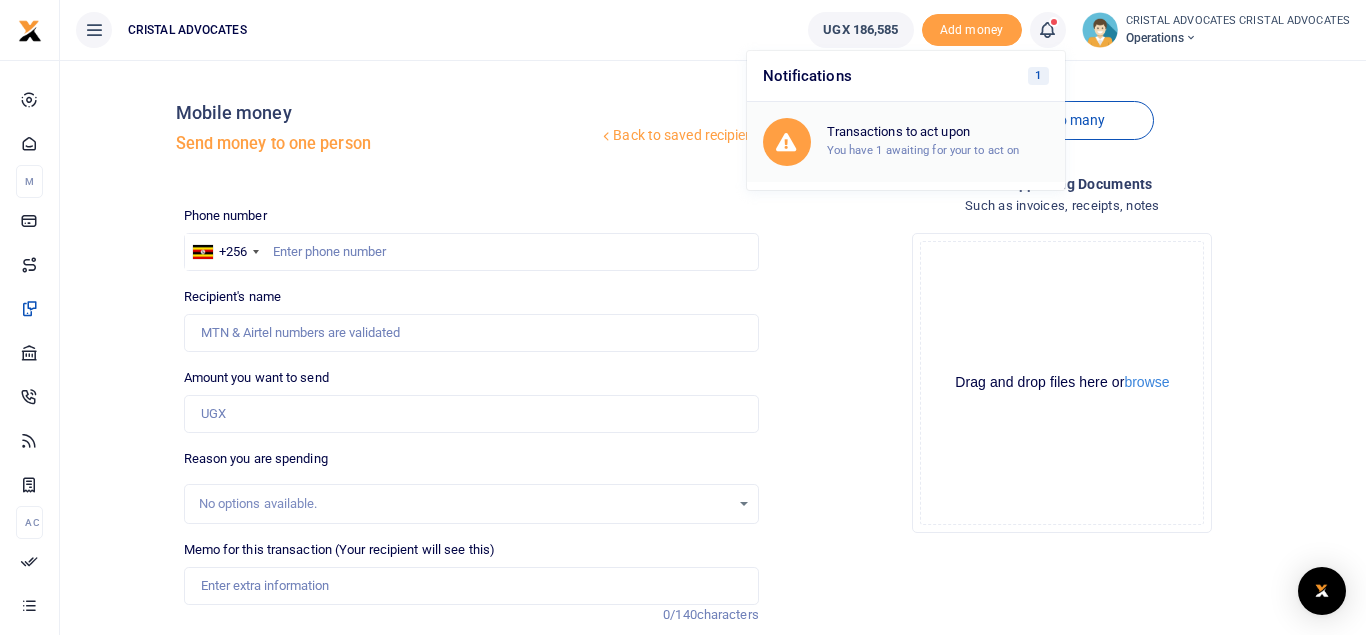 click on "You have 1 awaiting for your to act on" at bounding box center (923, 150) 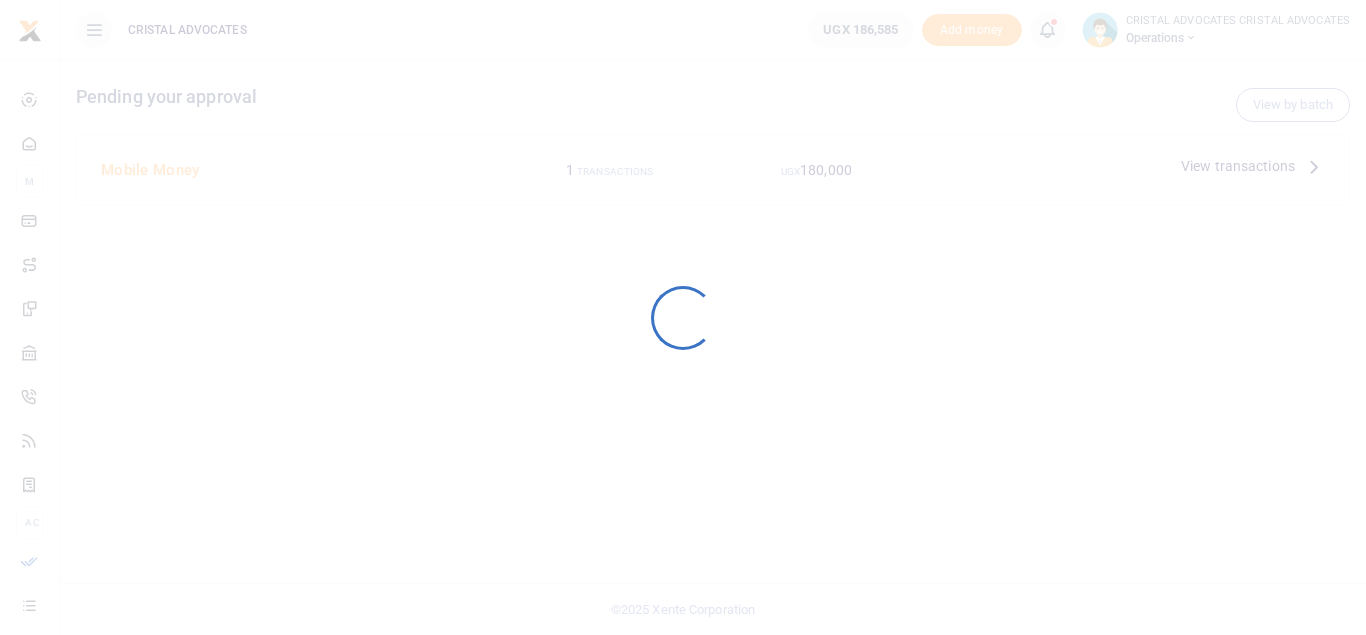 scroll, scrollTop: 0, scrollLeft: 0, axis: both 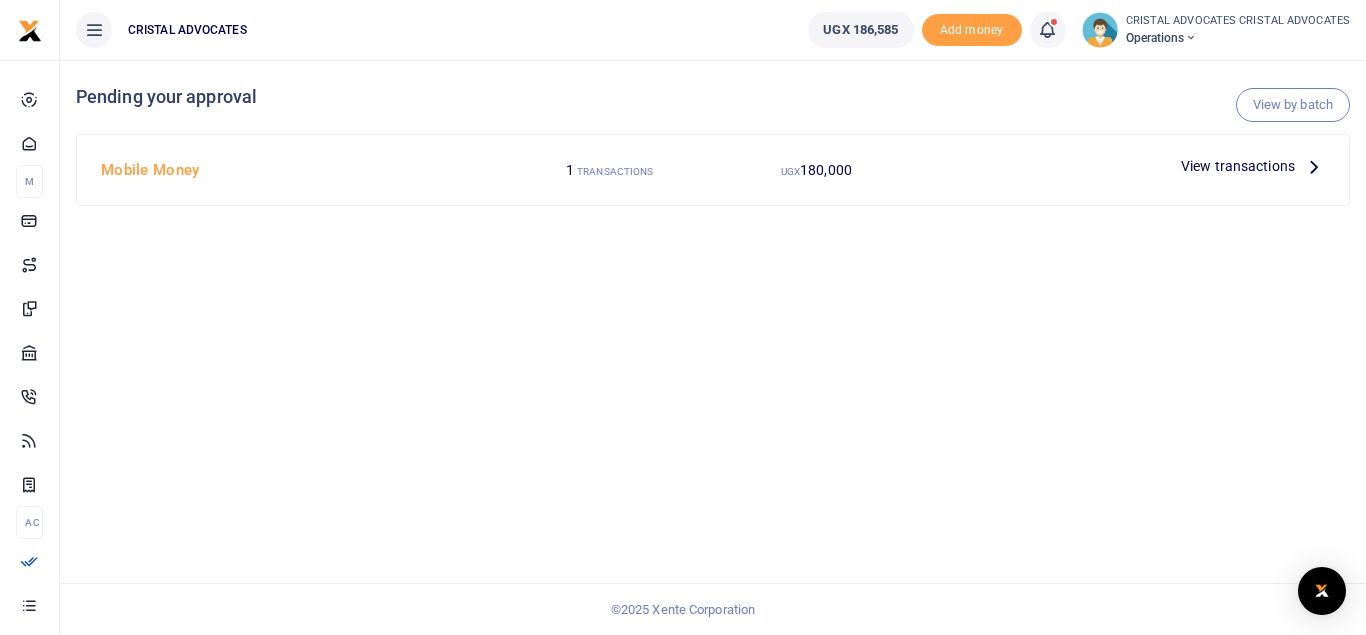click at bounding box center [1314, 166] 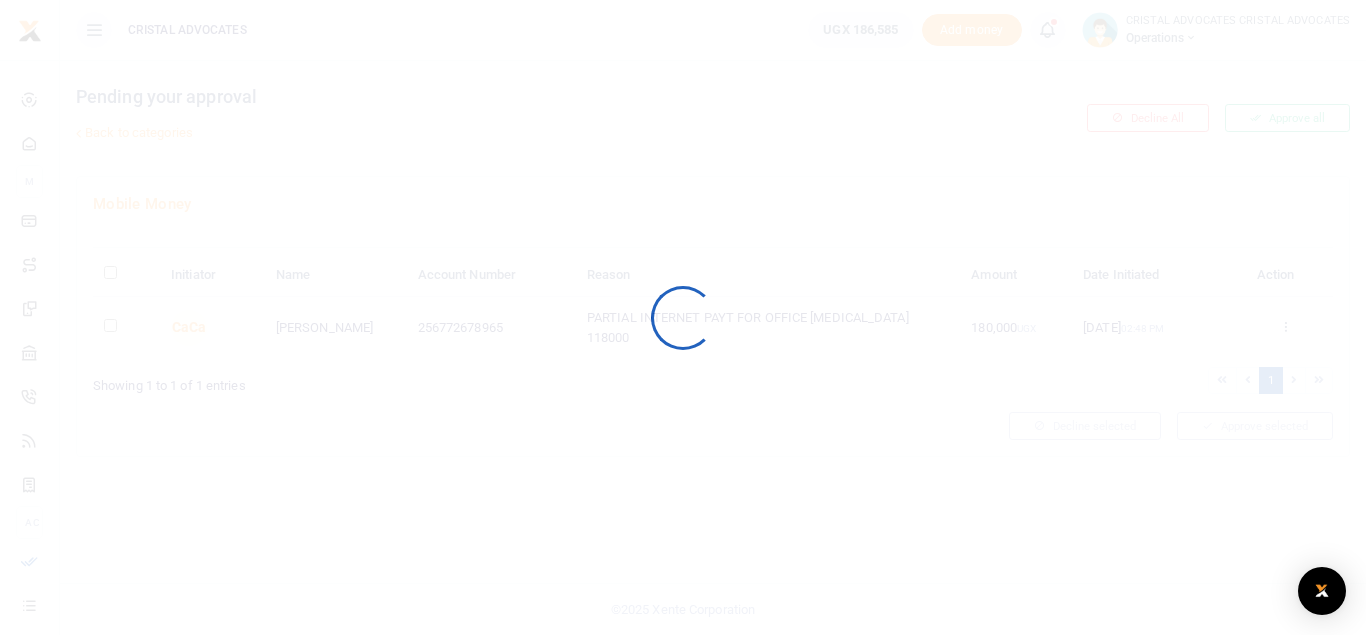 scroll, scrollTop: 0, scrollLeft: 0, axis: both 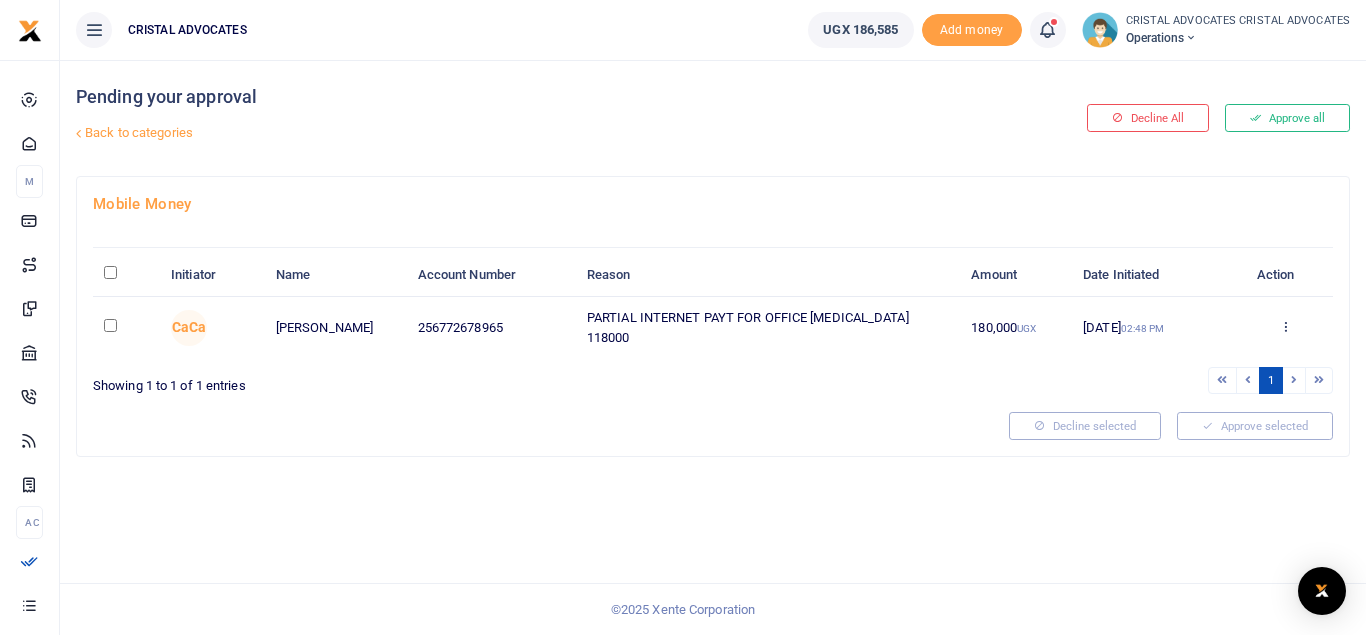 click at bounding box center [1285, 326] 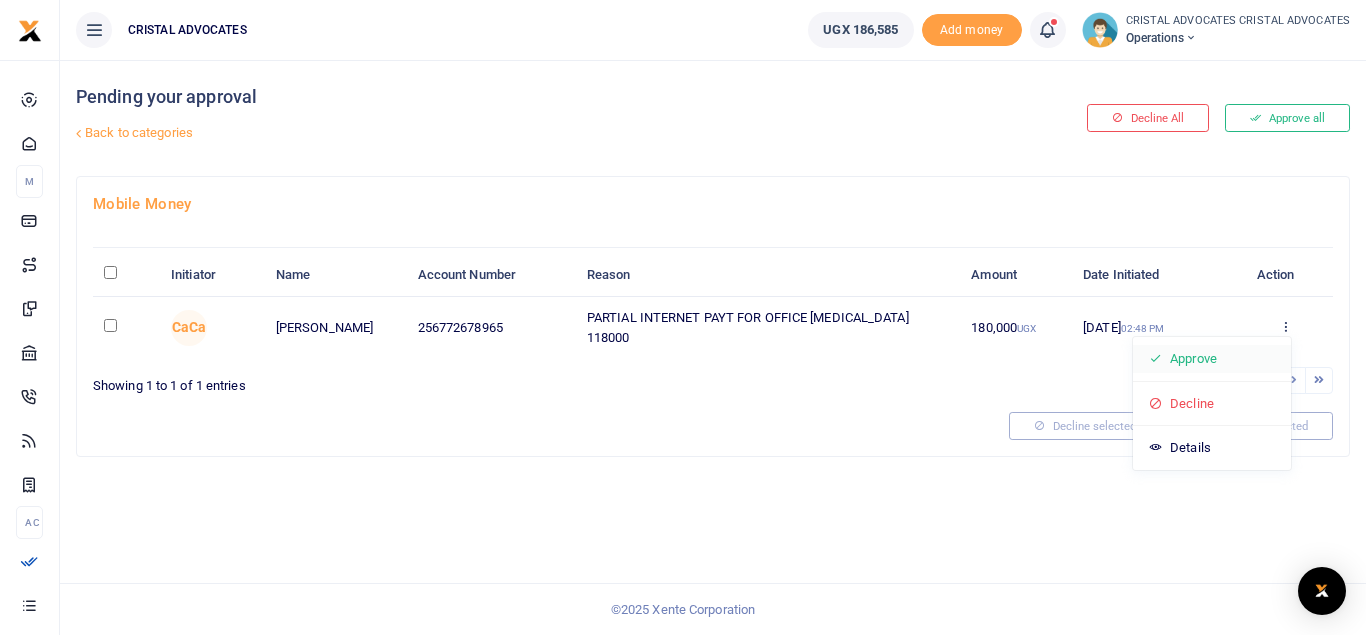 click on "Approve" at bounding box center [1212, 359] 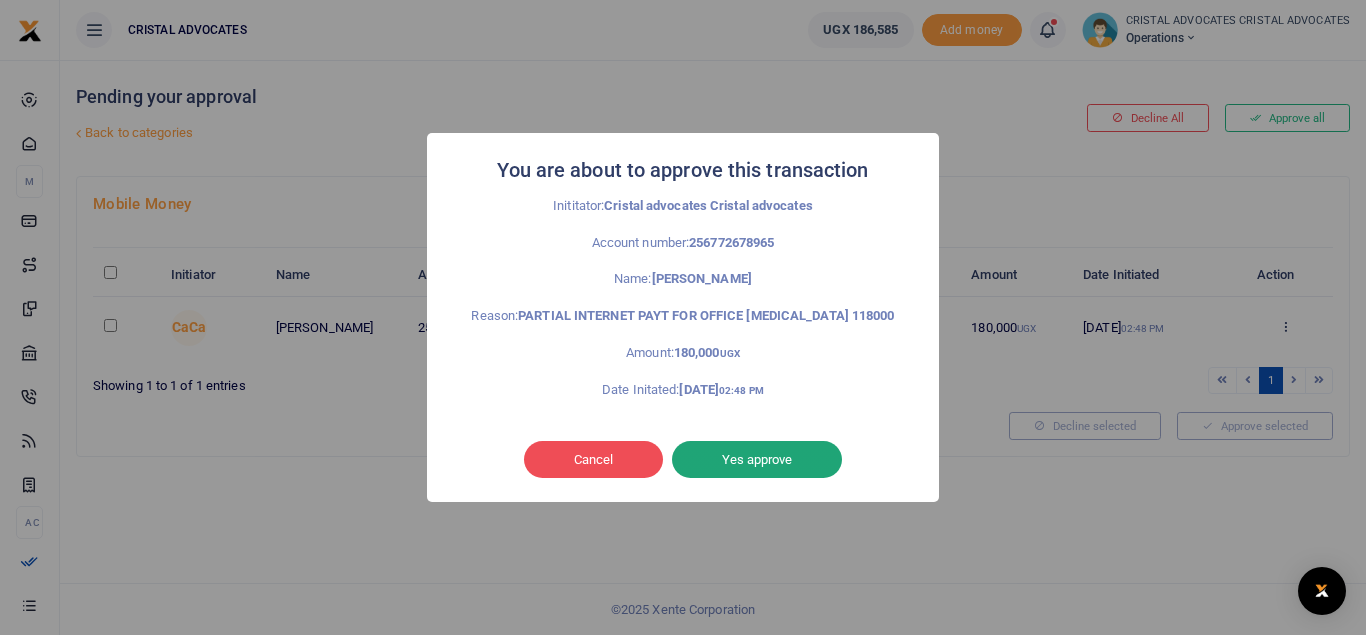 click on "Yes approve" at bounding box center [757, 460] 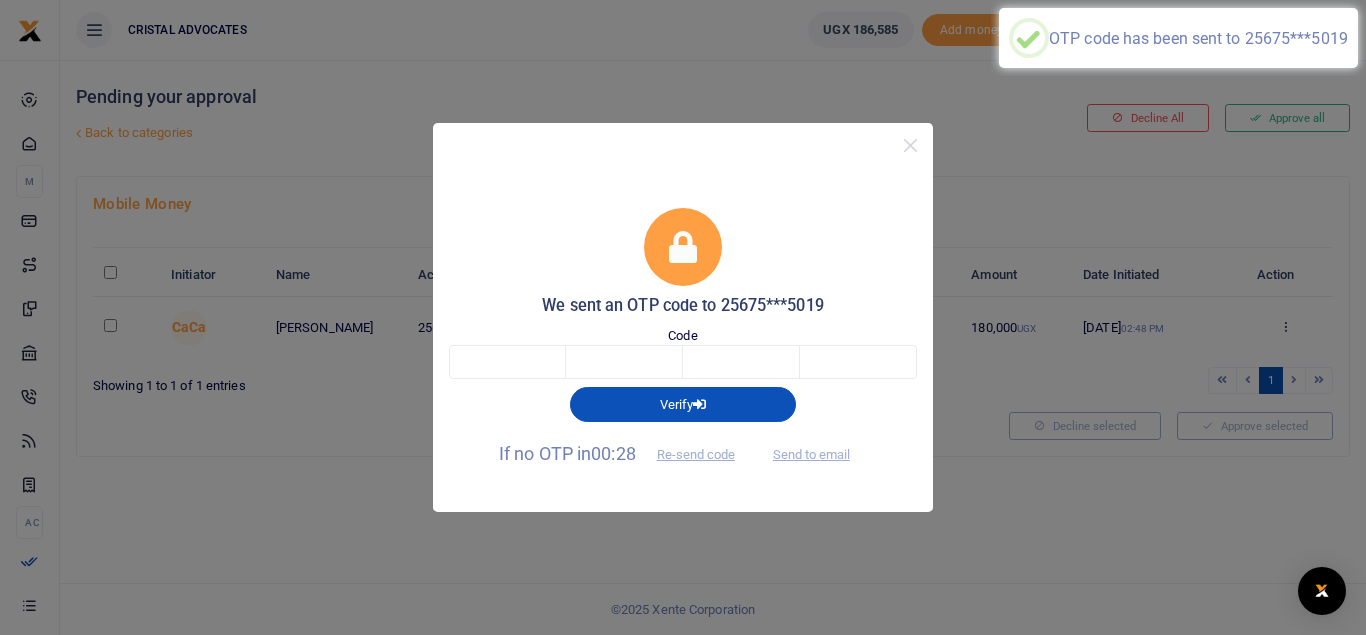 click on "Verify" at bounding box center (683, 400) 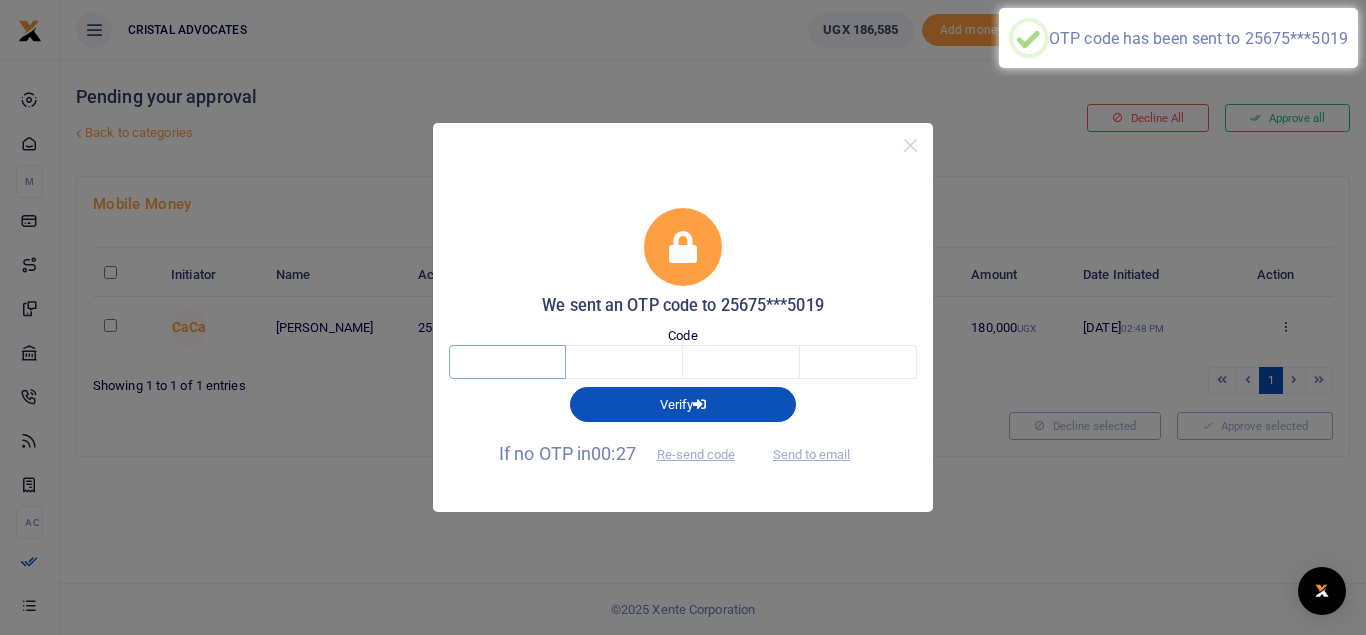 click at bounding box center (507, 362) 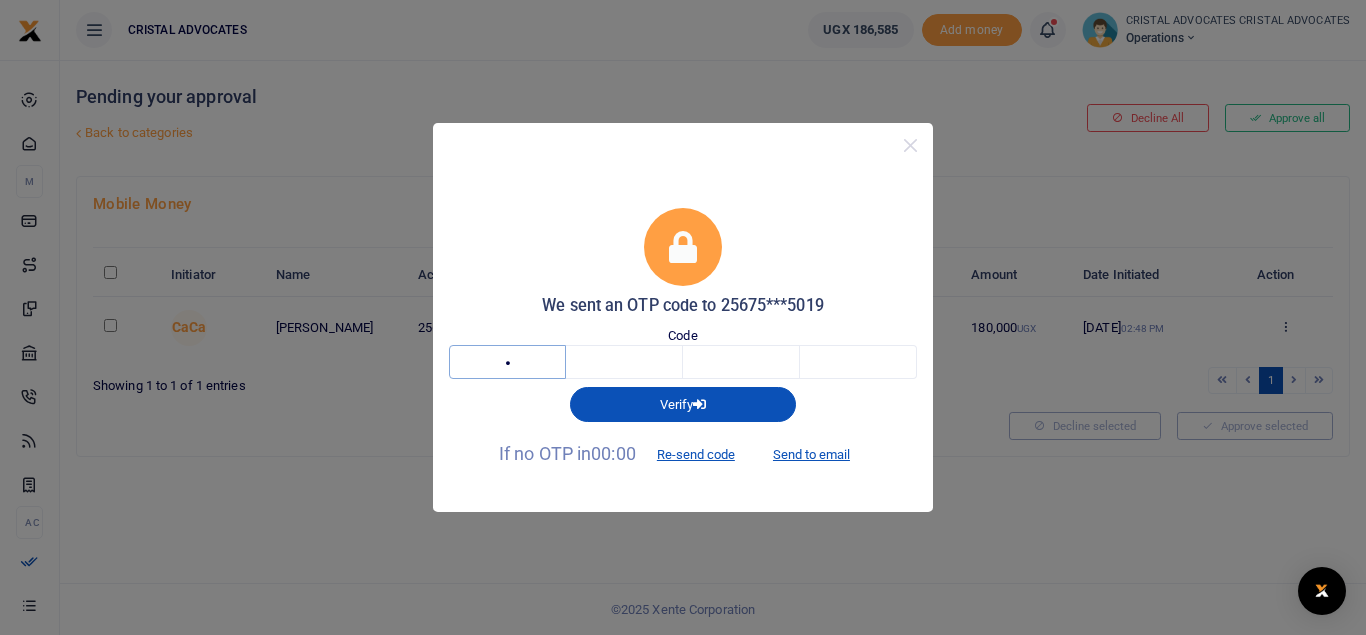 type on "4" 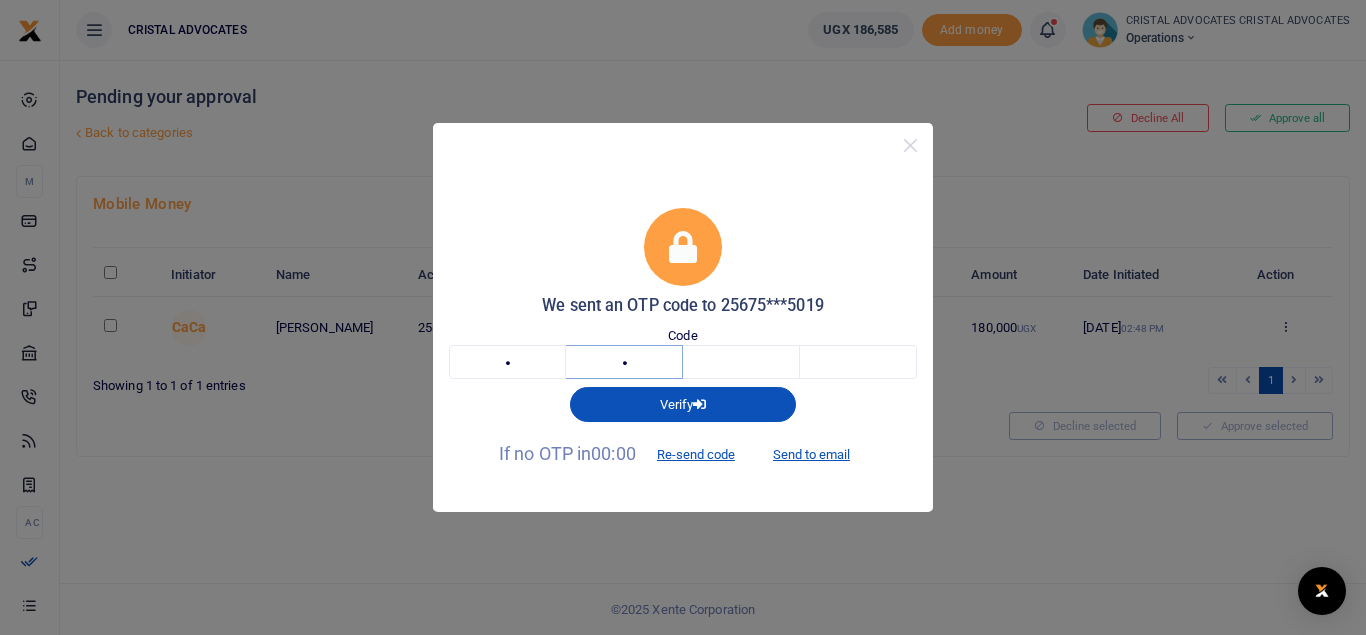 type on "7" 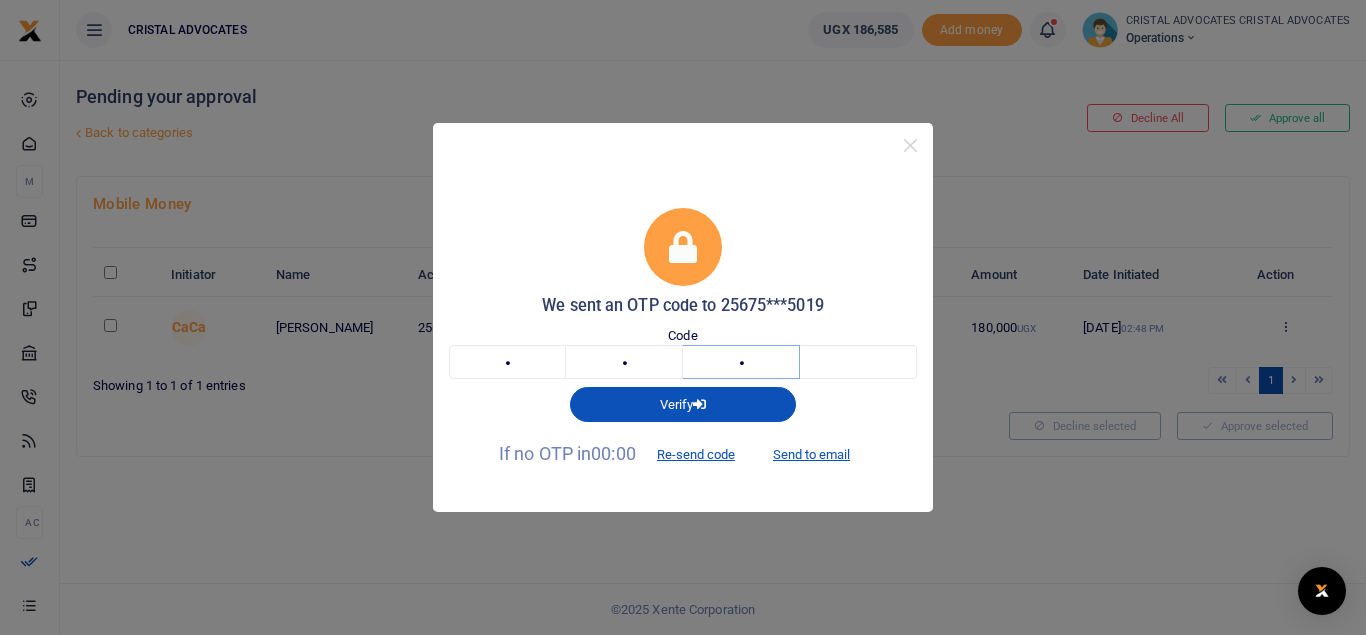 type on "0" 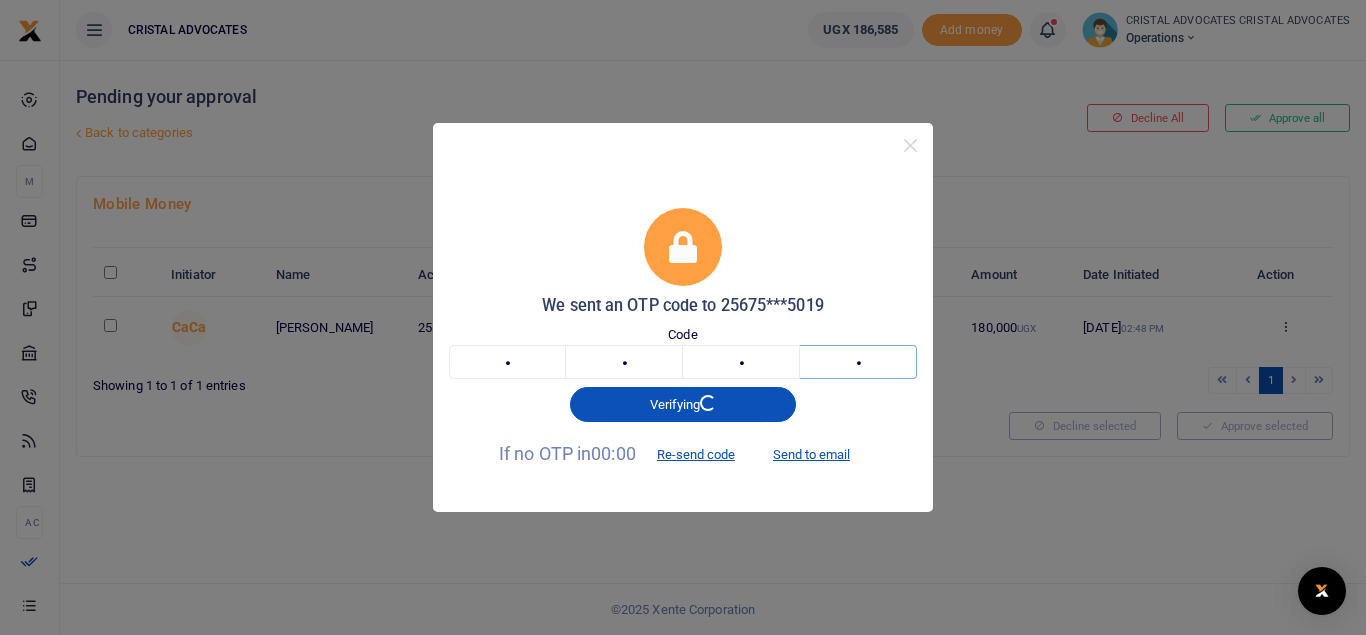 type on "1" 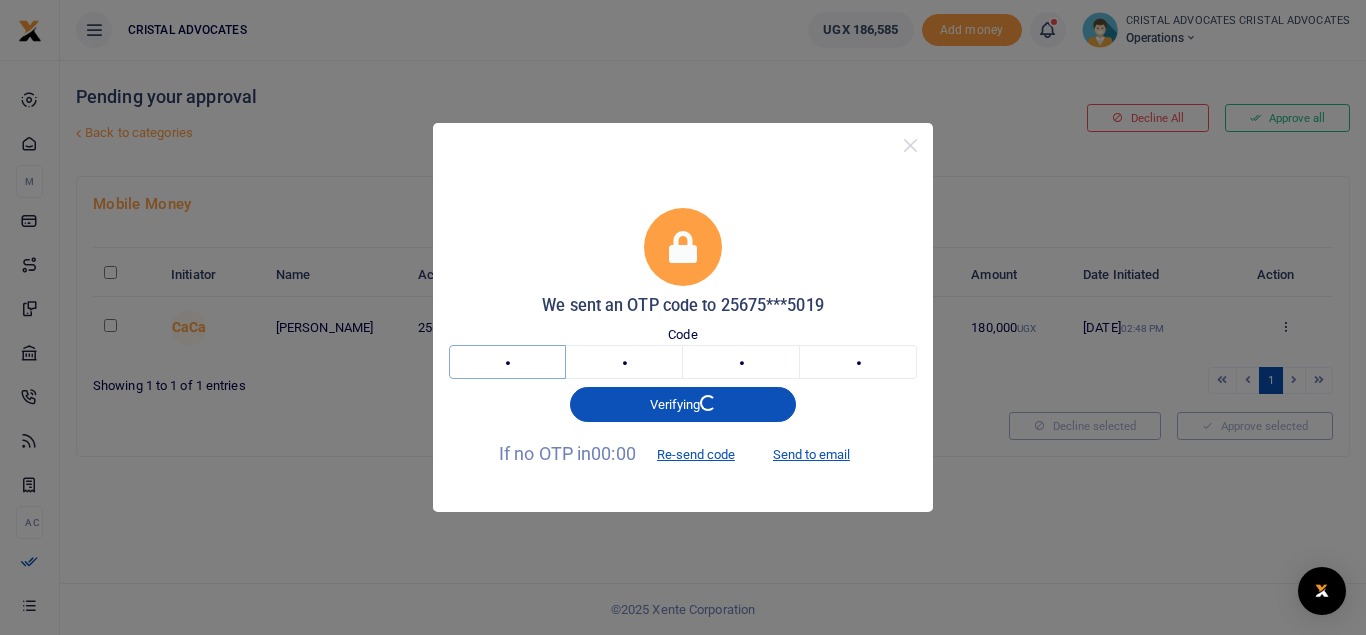 click on "4" at bounding box center (507, 362) 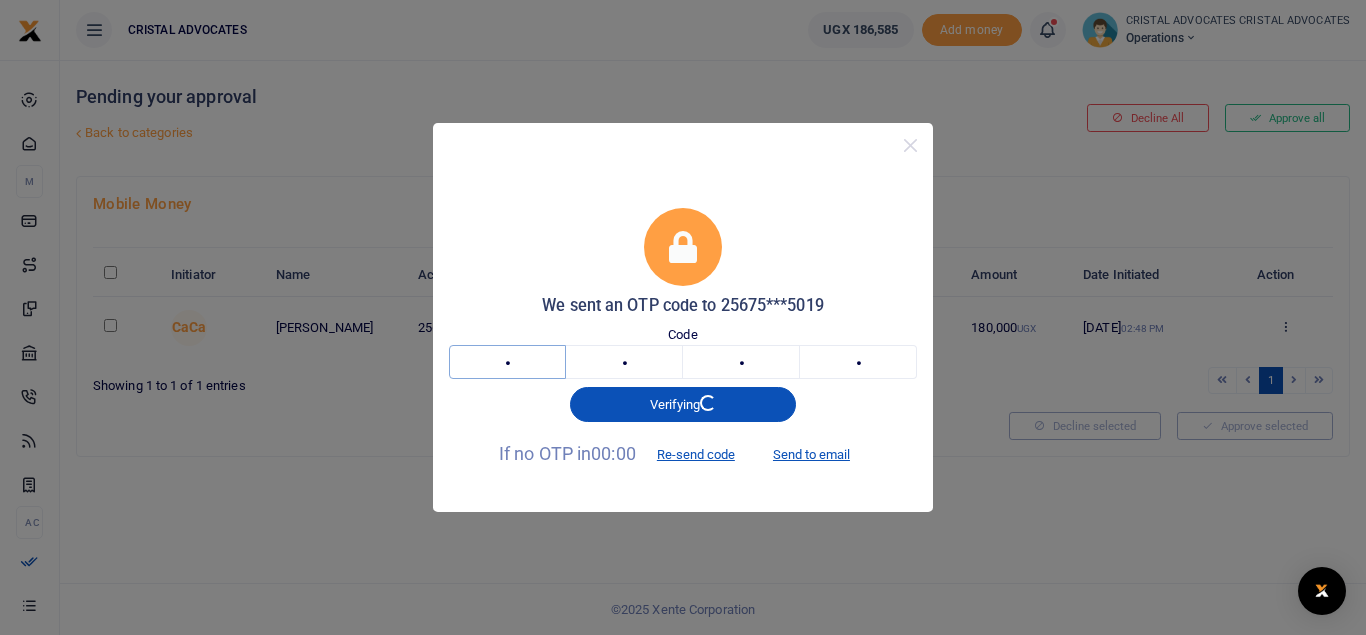 click on "4" at bounding box center (507, 362) 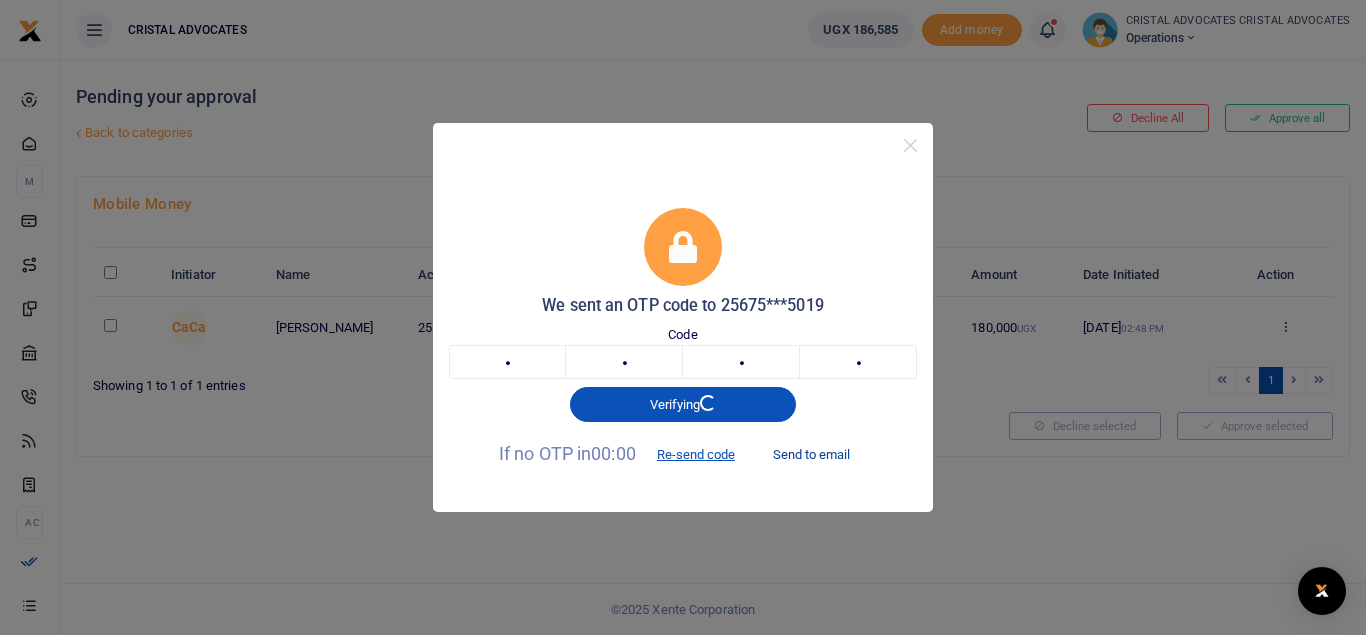 click on "Send to email" at bounding box center (811, 455) 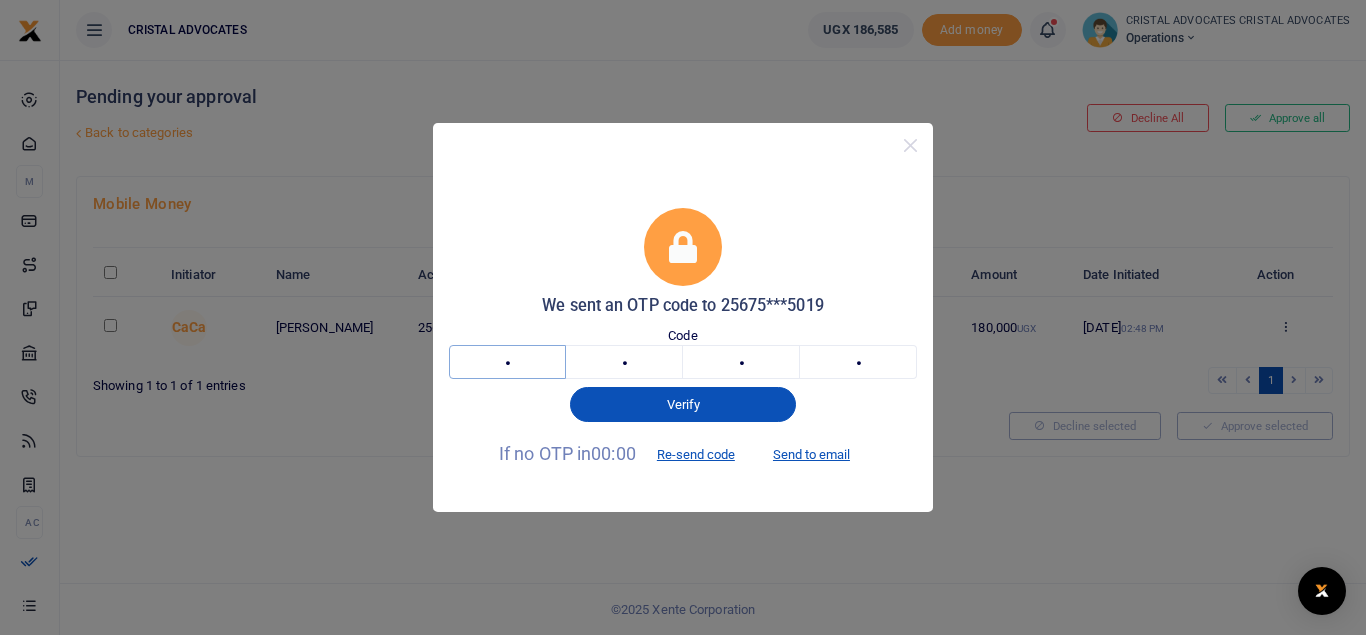 click on "4" at bounding box center (507, 362) 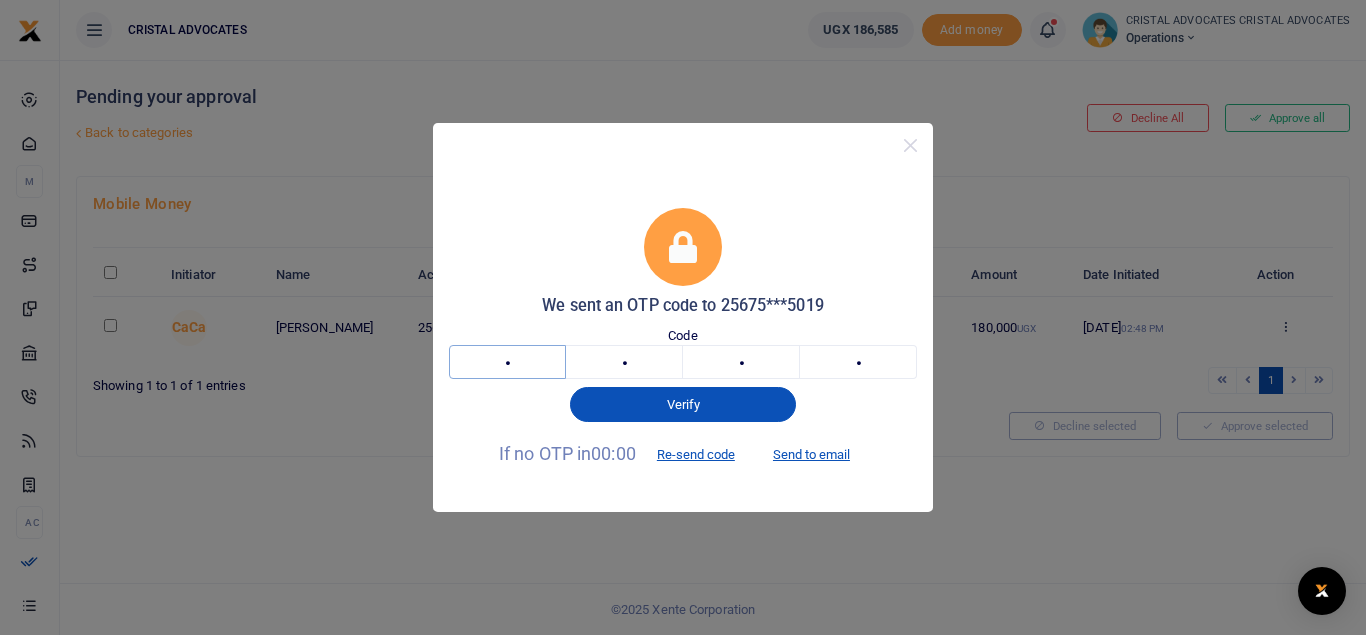 type on "2" 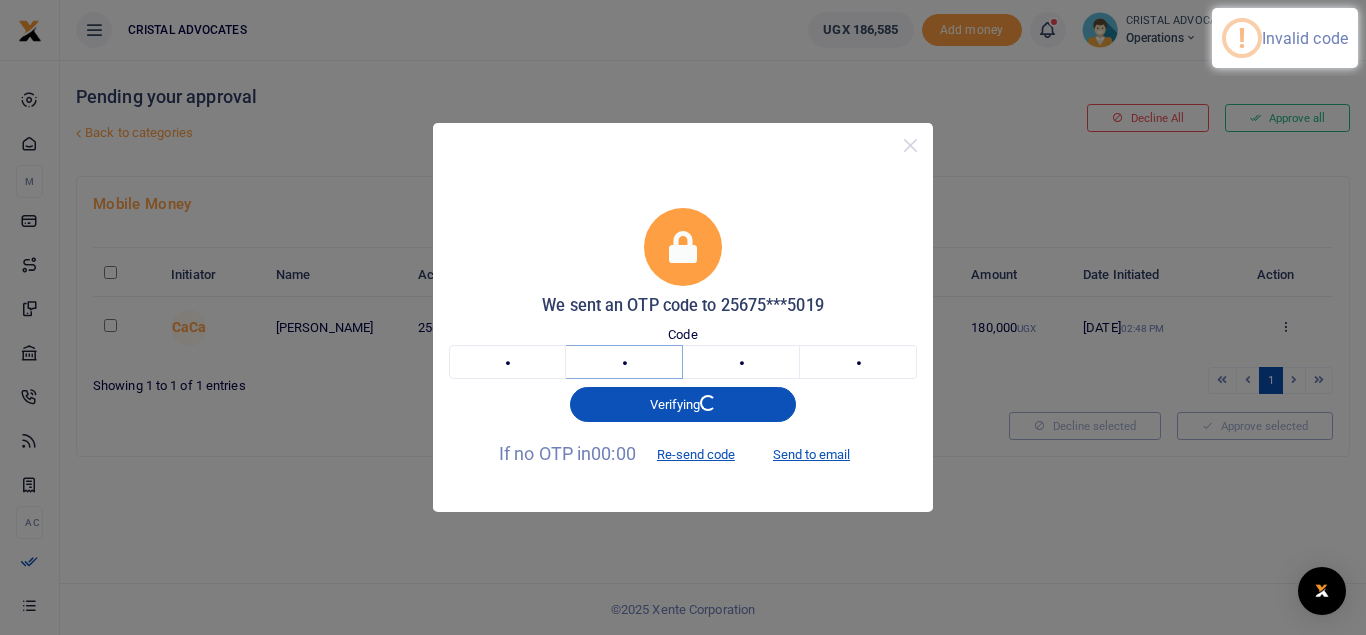 type on "3" 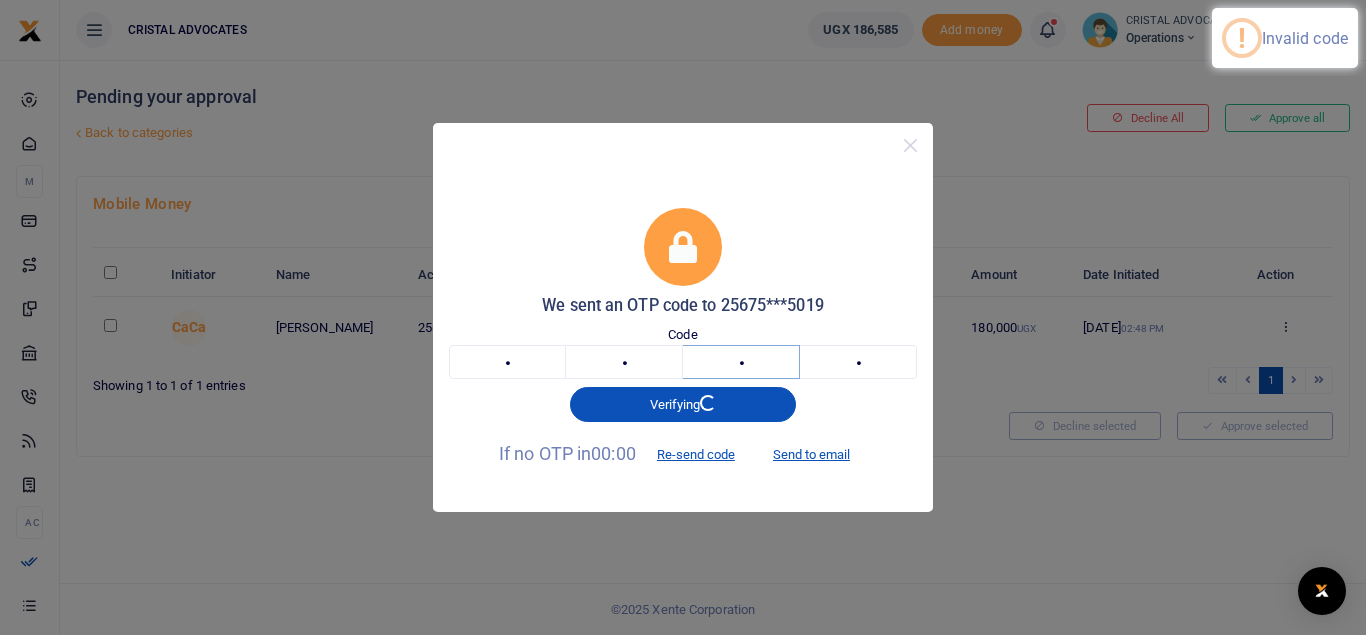 type on "7" 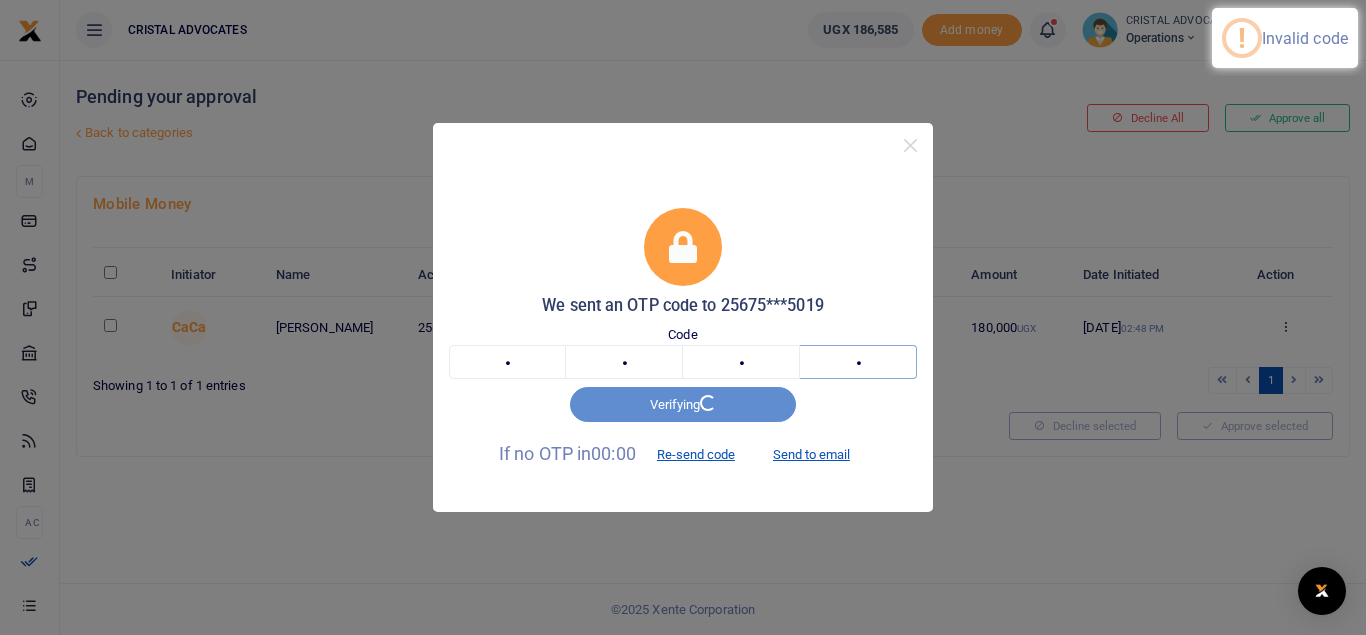 type on "3" 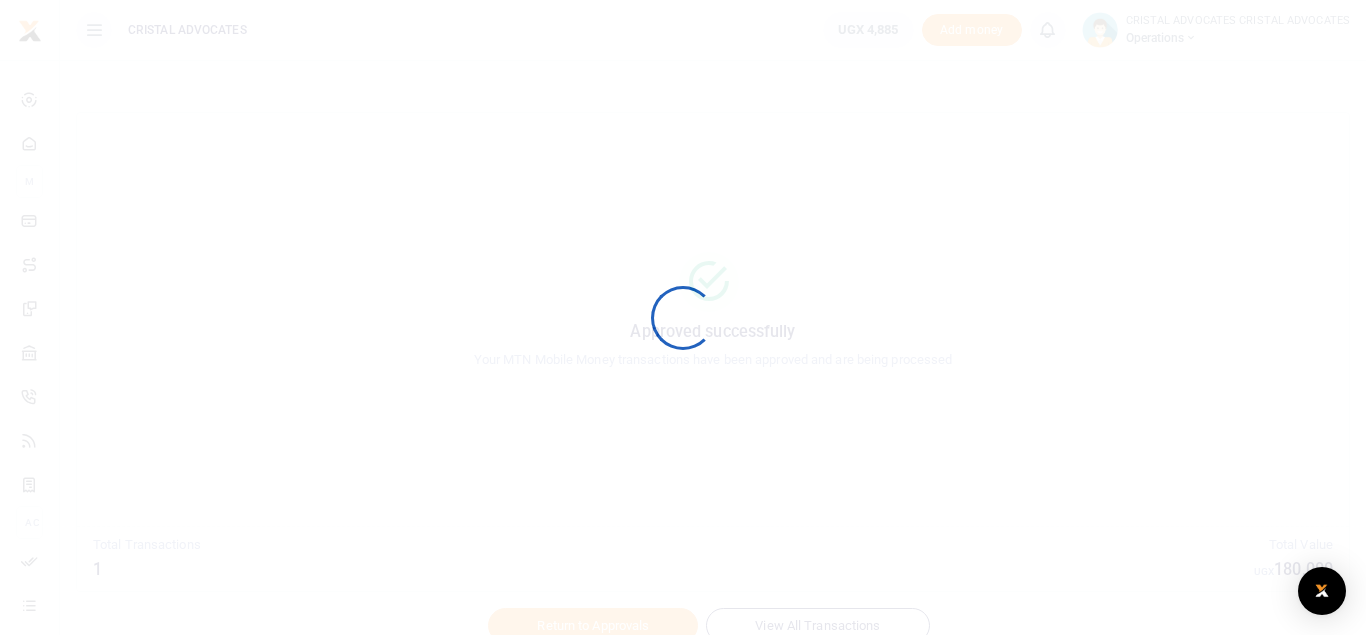 scroll, scrollTop: 0, scrollLeft: 0, axis: both 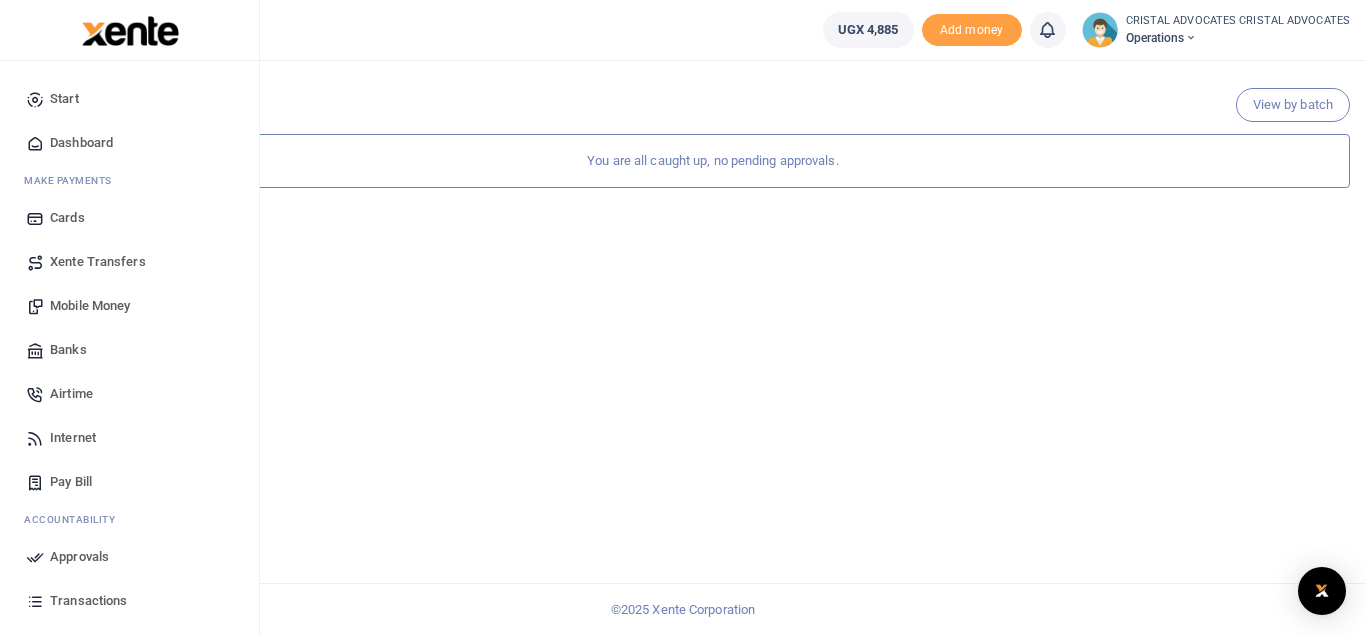 click on "Mobile Money" at bounding box center (90, 306) 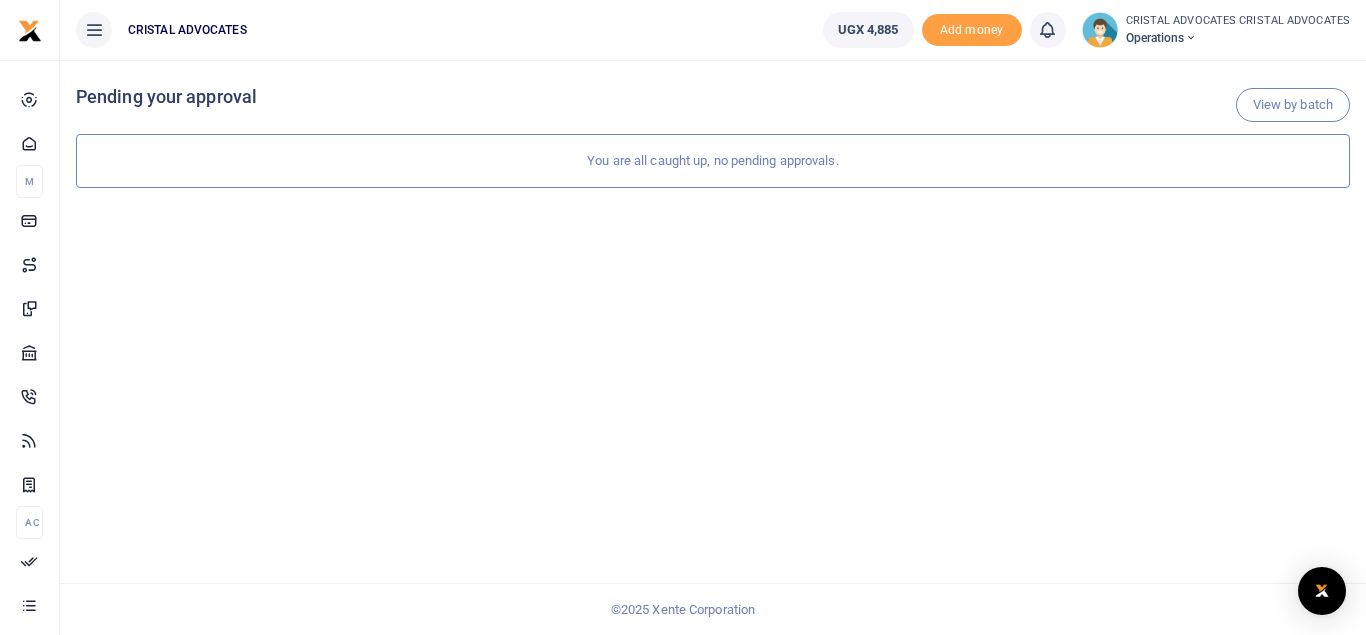 click on "You are all caught up, no pending approvals." at bounding box center [713, 161] 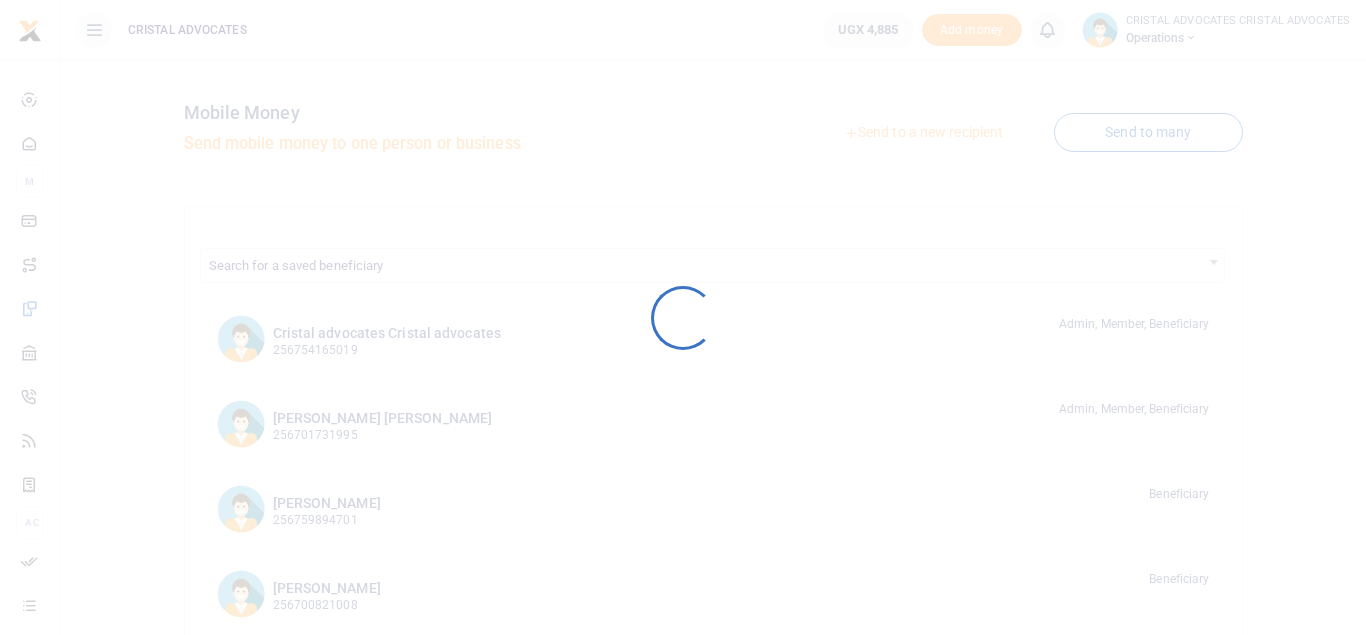 scroll, scrollTop: 0, scrollLeft: 0, axis: both 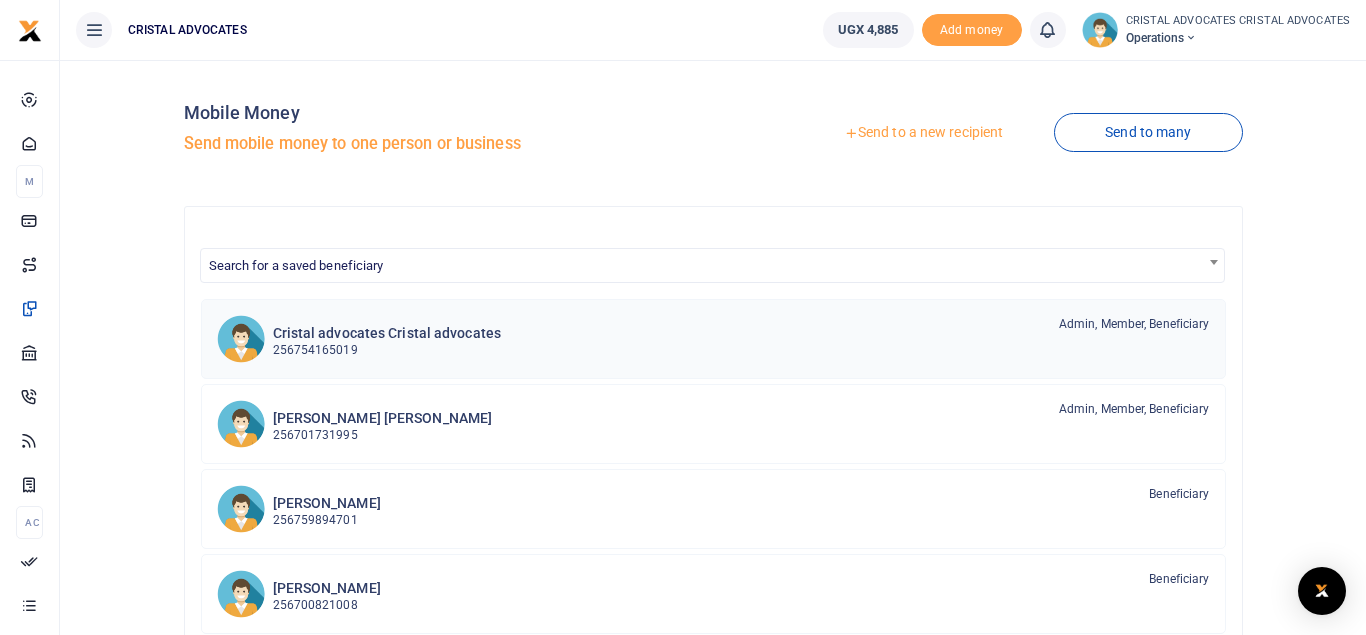 click on "256754165019" at bounding box center [387, 350] 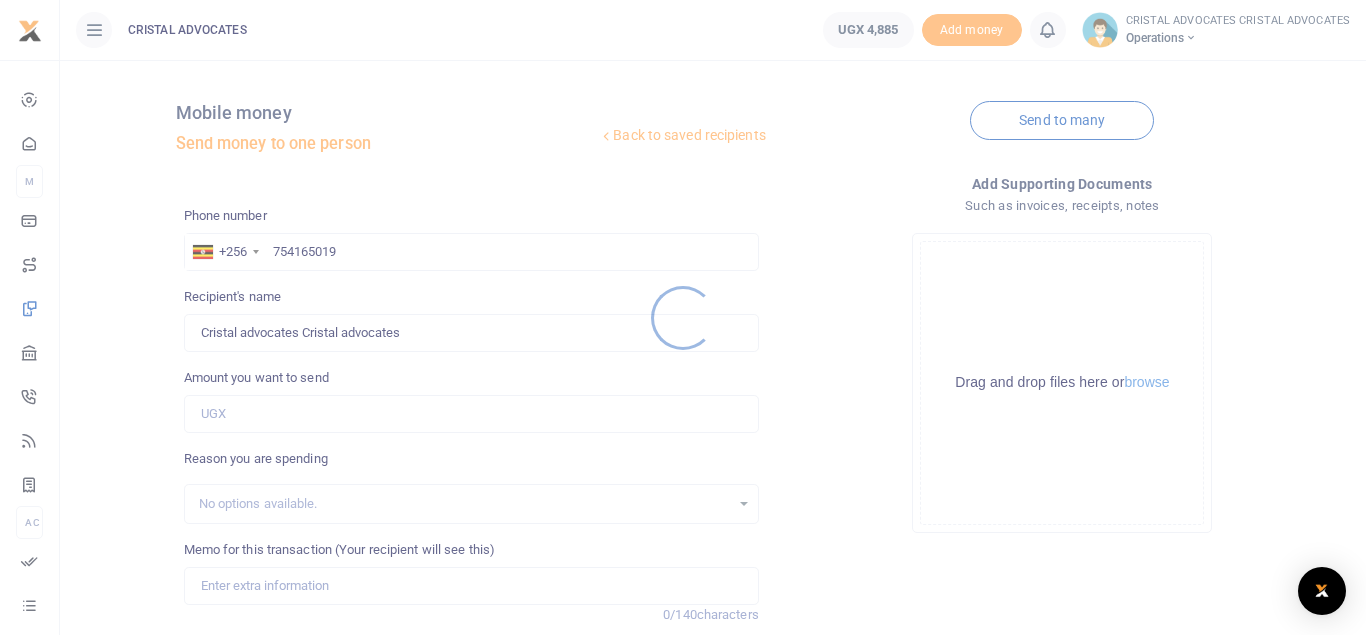 scroll, scrollTop: 0, scrollLeft: 0, axis: both 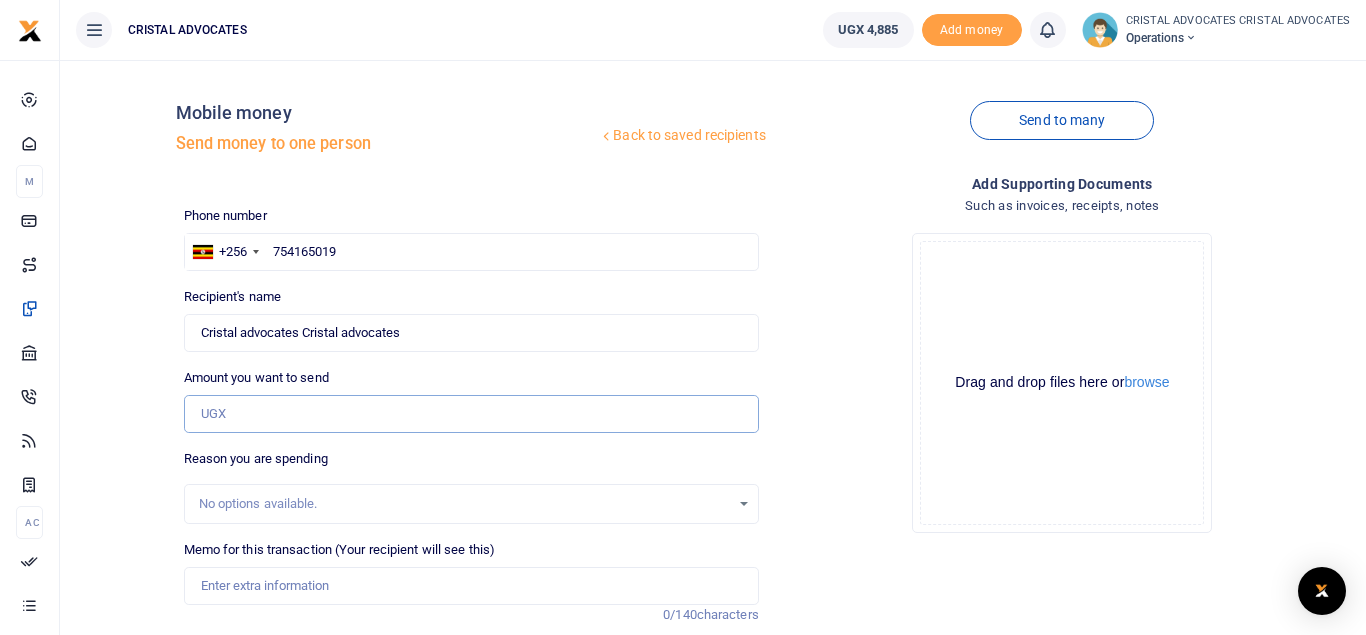 click on "Amount you want to send" at bounding box center [471, 414] 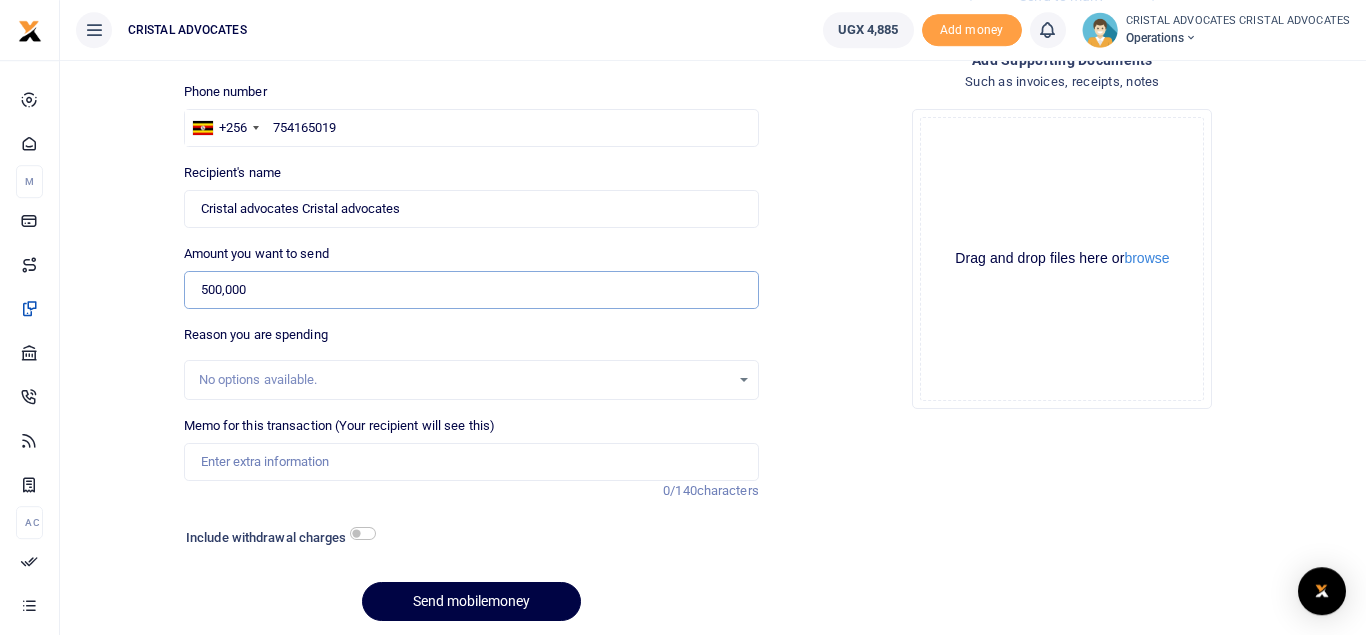 scroll, scrollTop: 156, scrollLeft: 0, axis: vertical 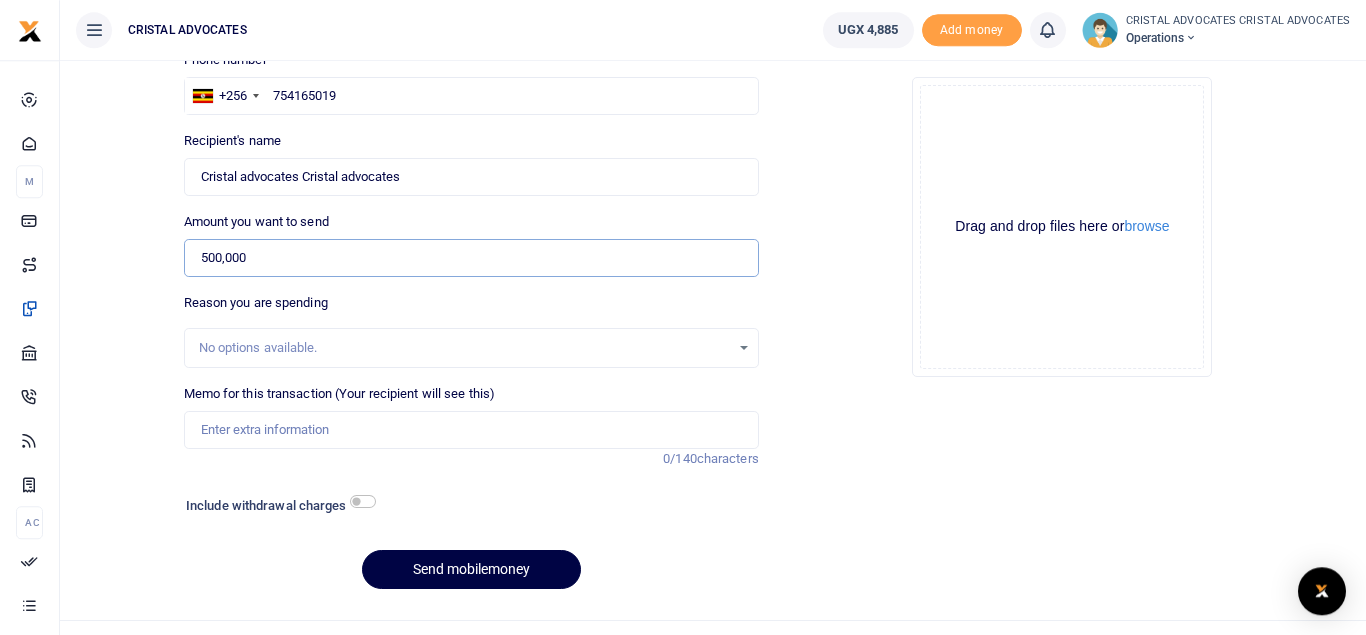 type on "500,000" 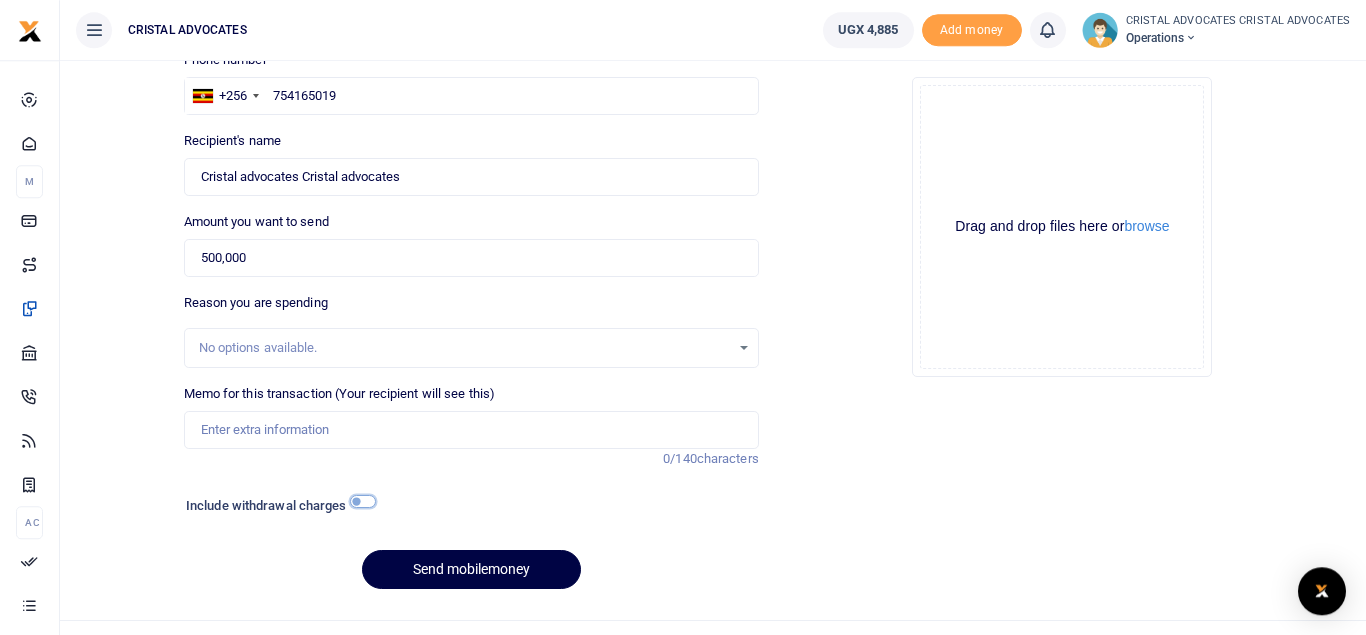 click at bounding box center (363, 501) 